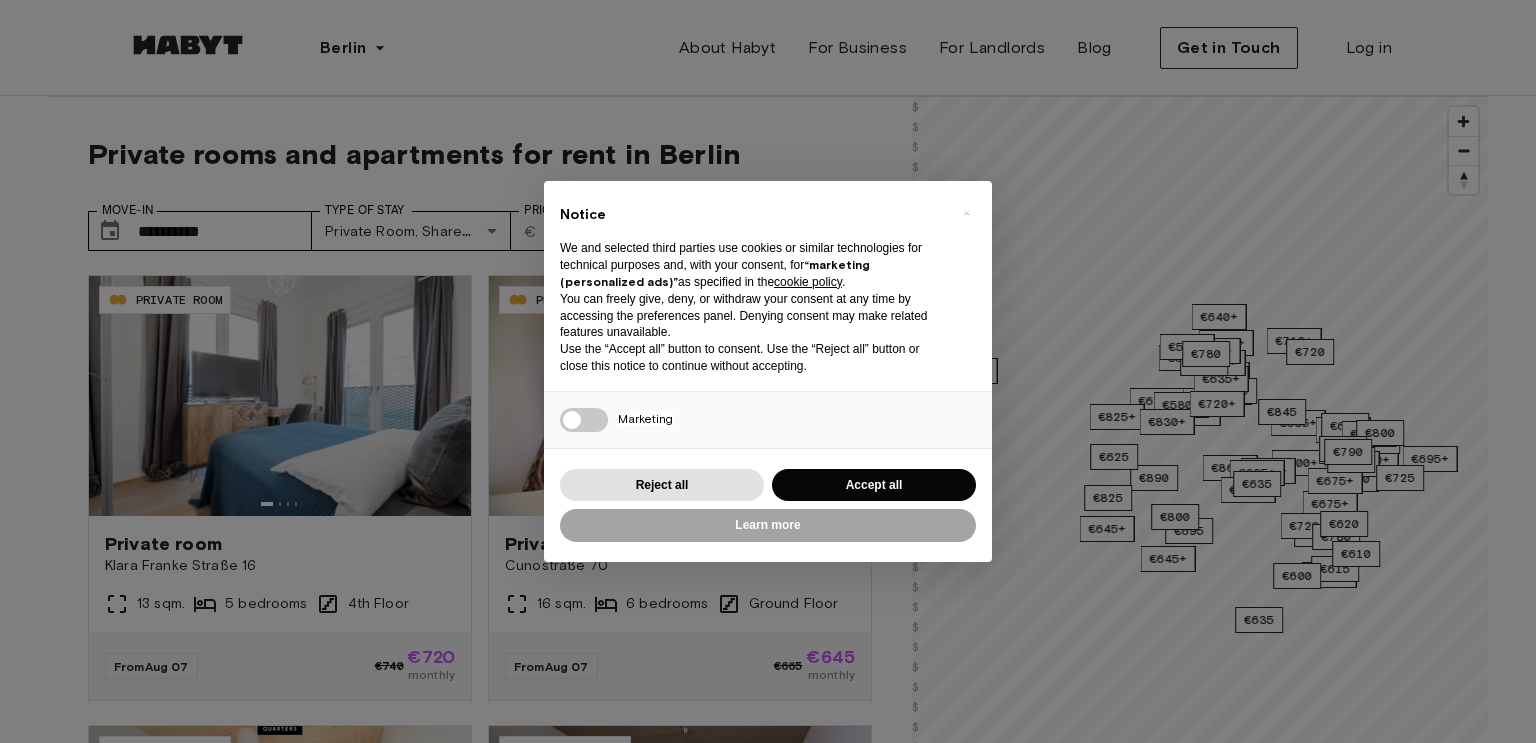 scroll, scrollTop: 0, scrollLeft: 0, axis: both 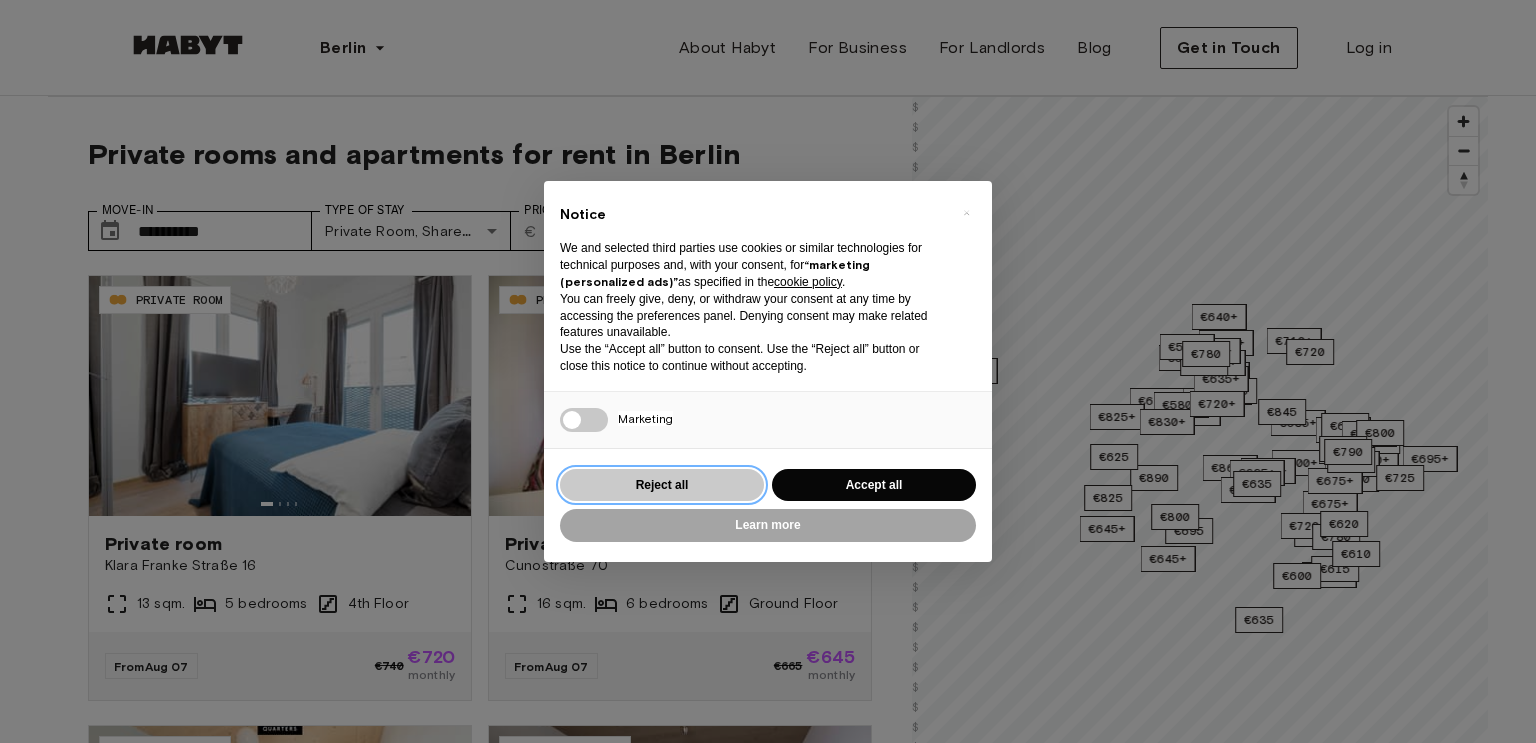 click on "Reject all" at bounding box center (662, 485) 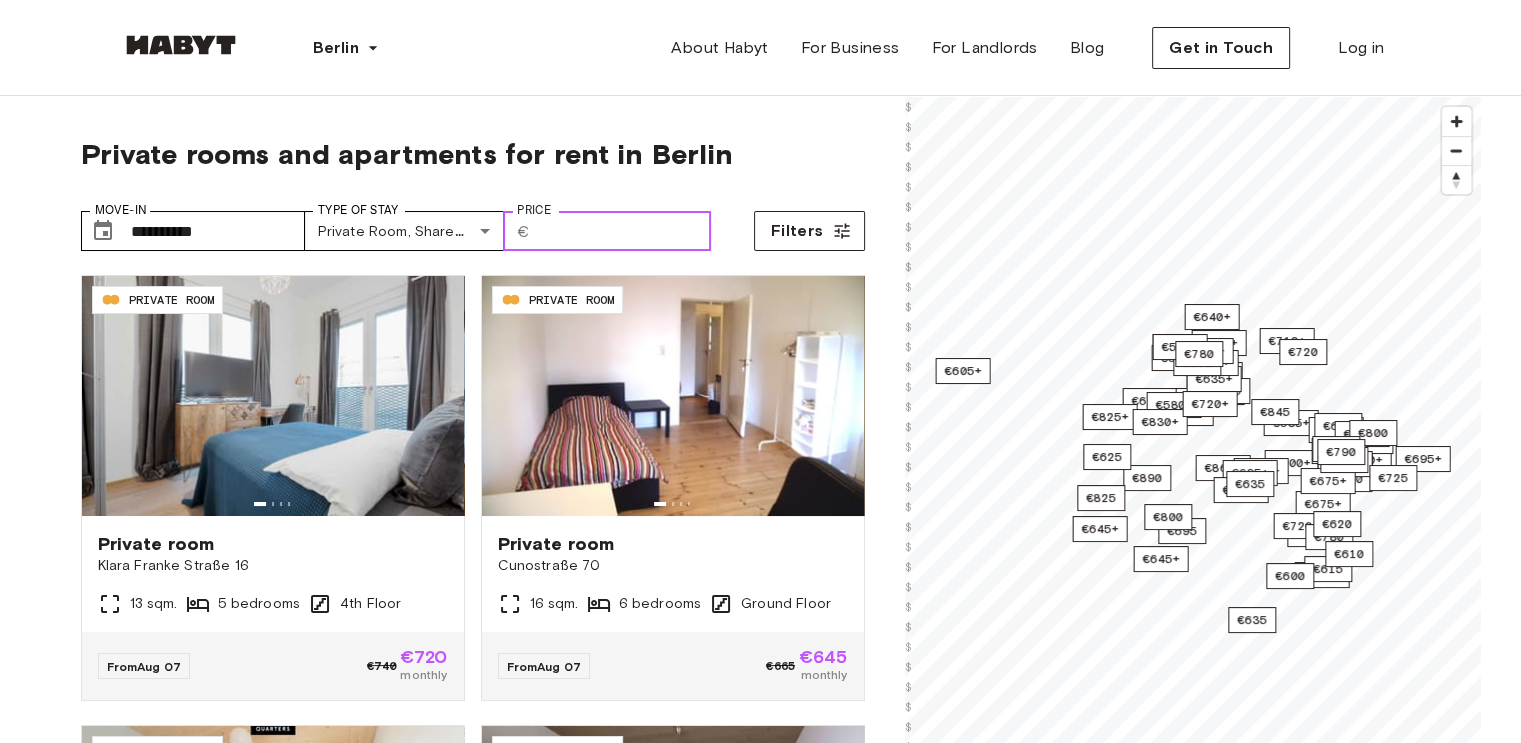 click on "Price" at bounding box center (624, 231) 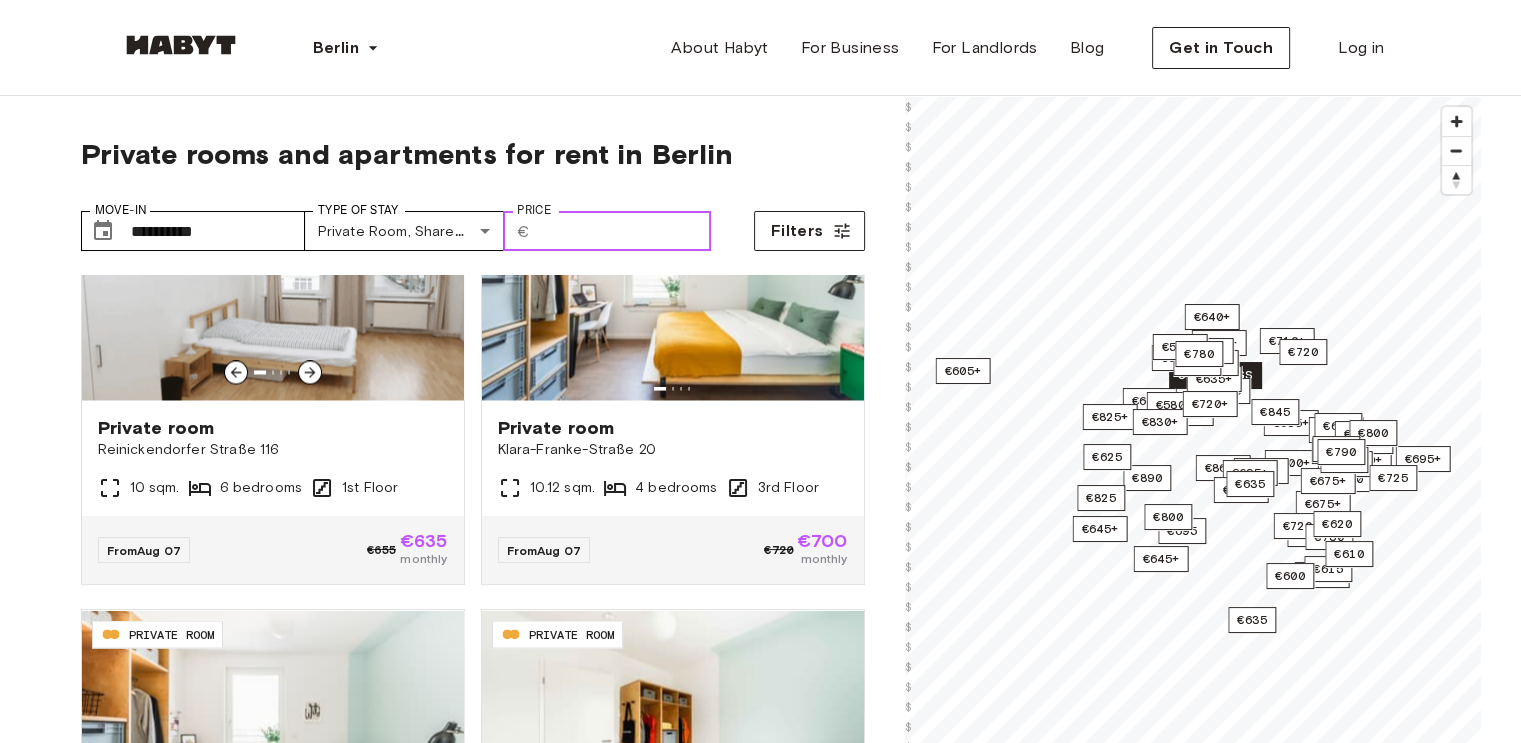 scroll, scrollTop: 3857, scrollLeft: 0, axis: vertical 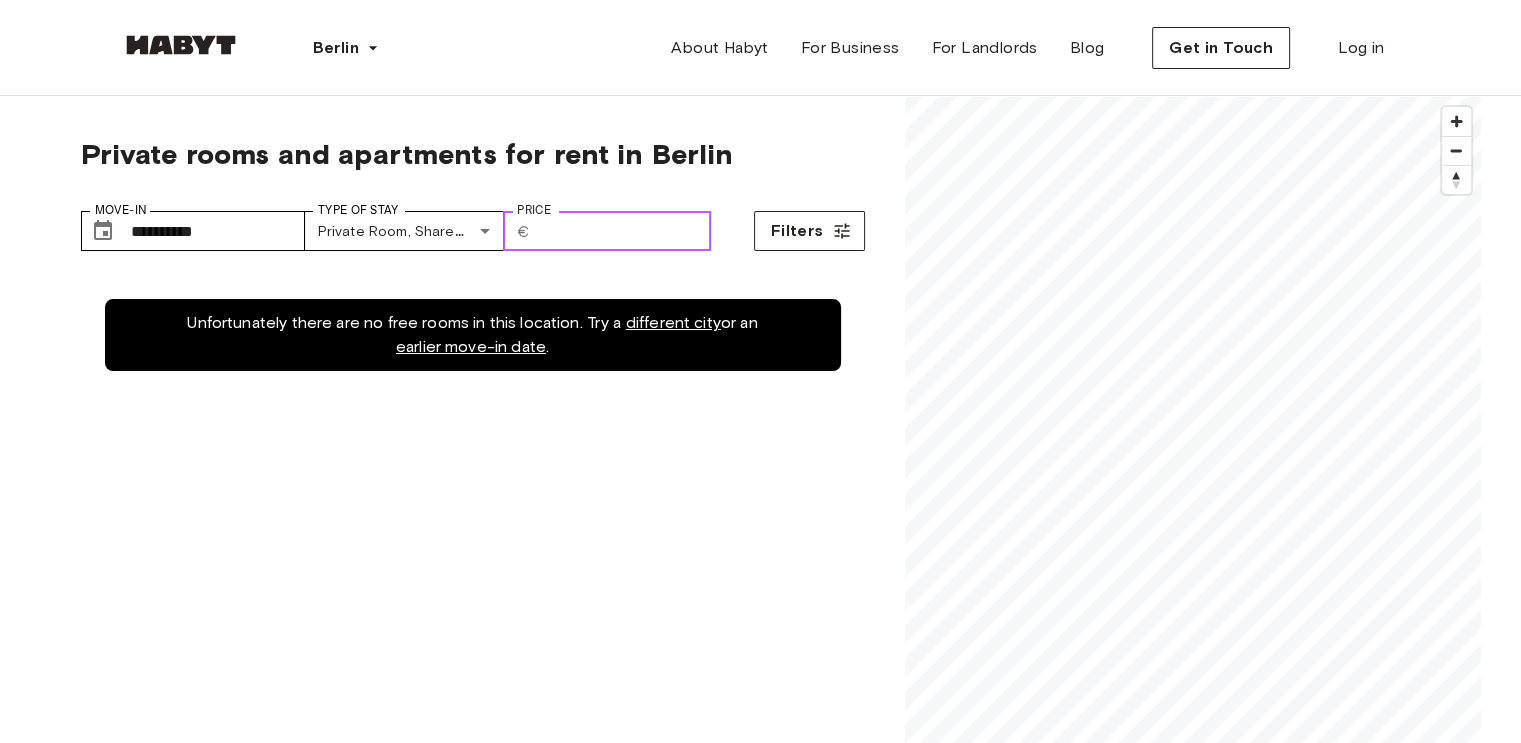 type on "*" 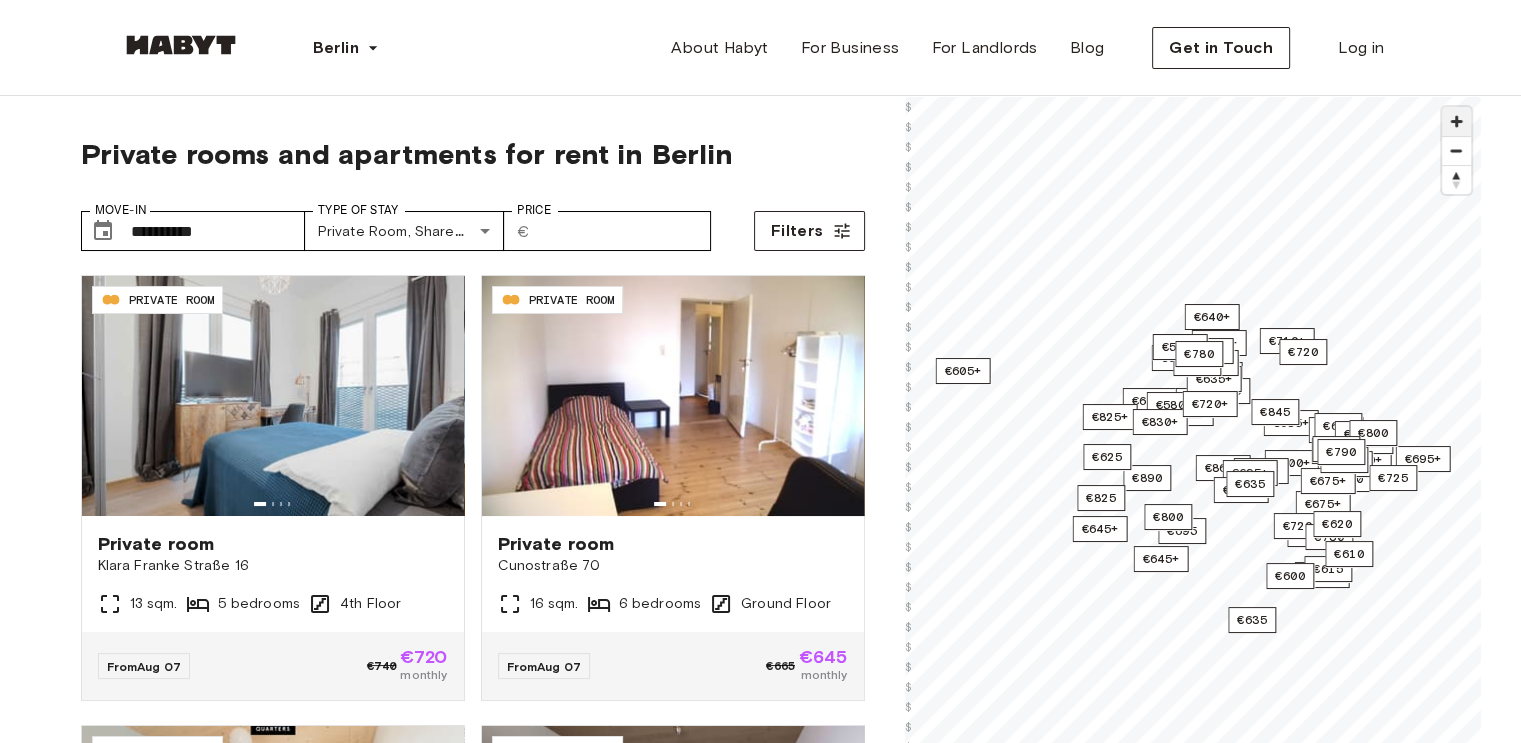click at bounding box center (1456, 121) 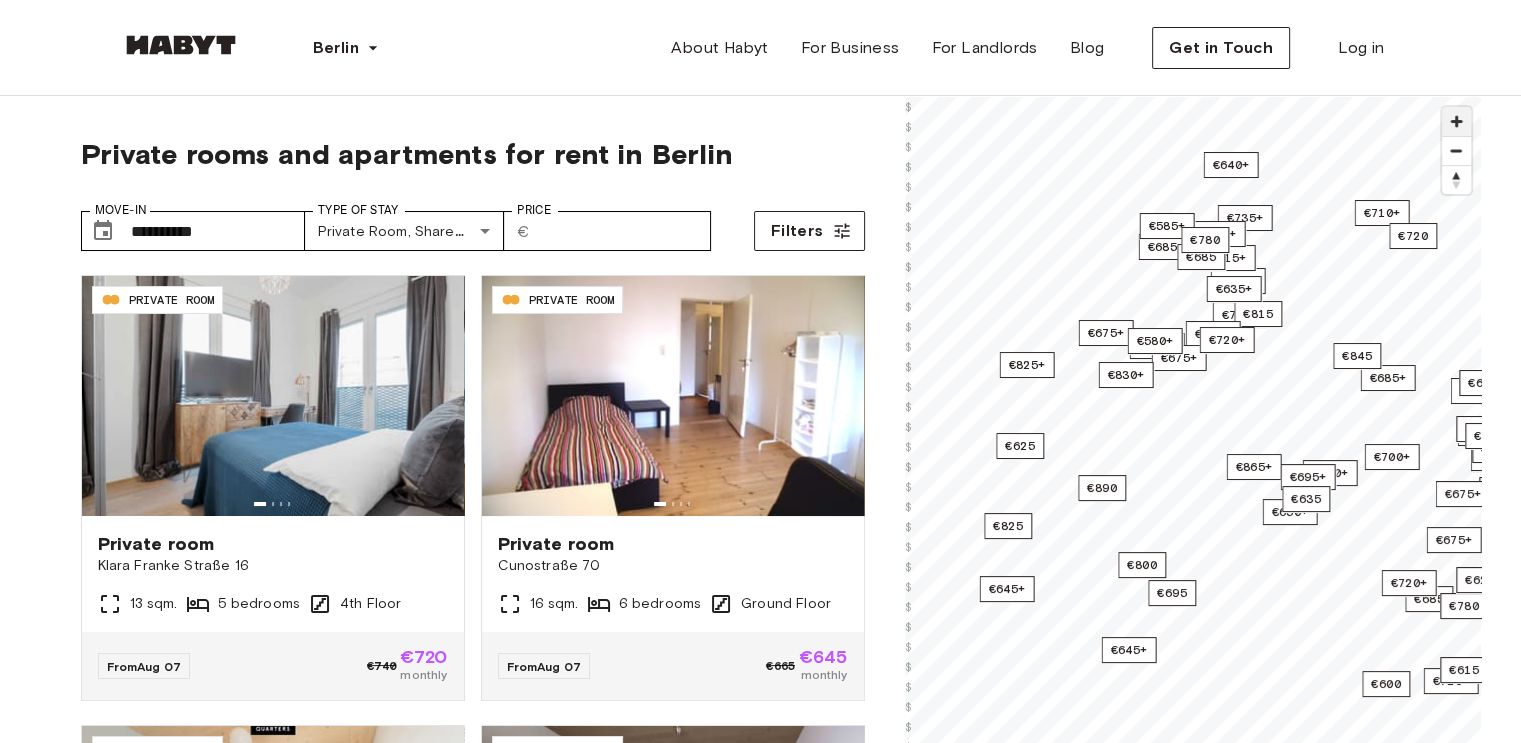 click at bounding box center [1456, 121] 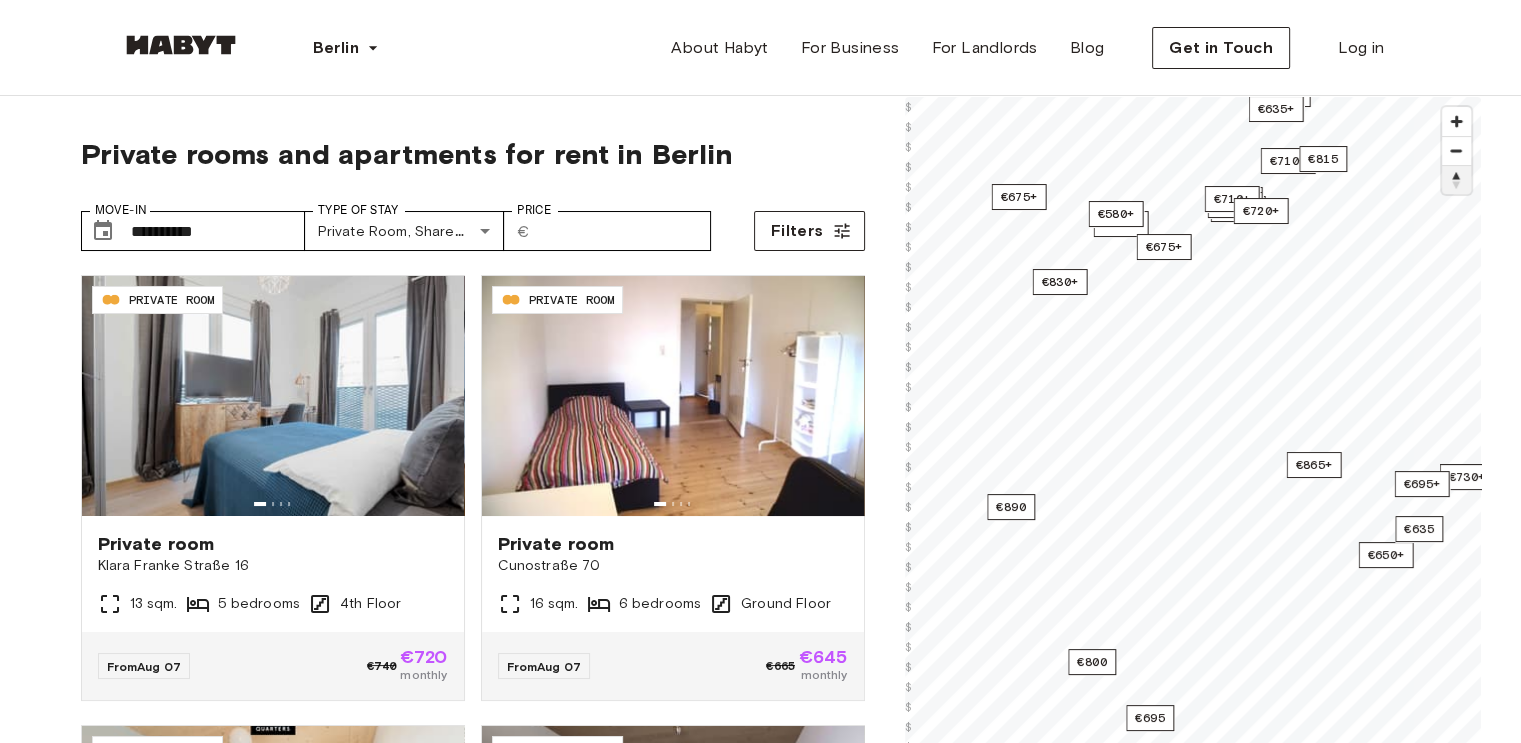 click at bounding box center [1456, 180] 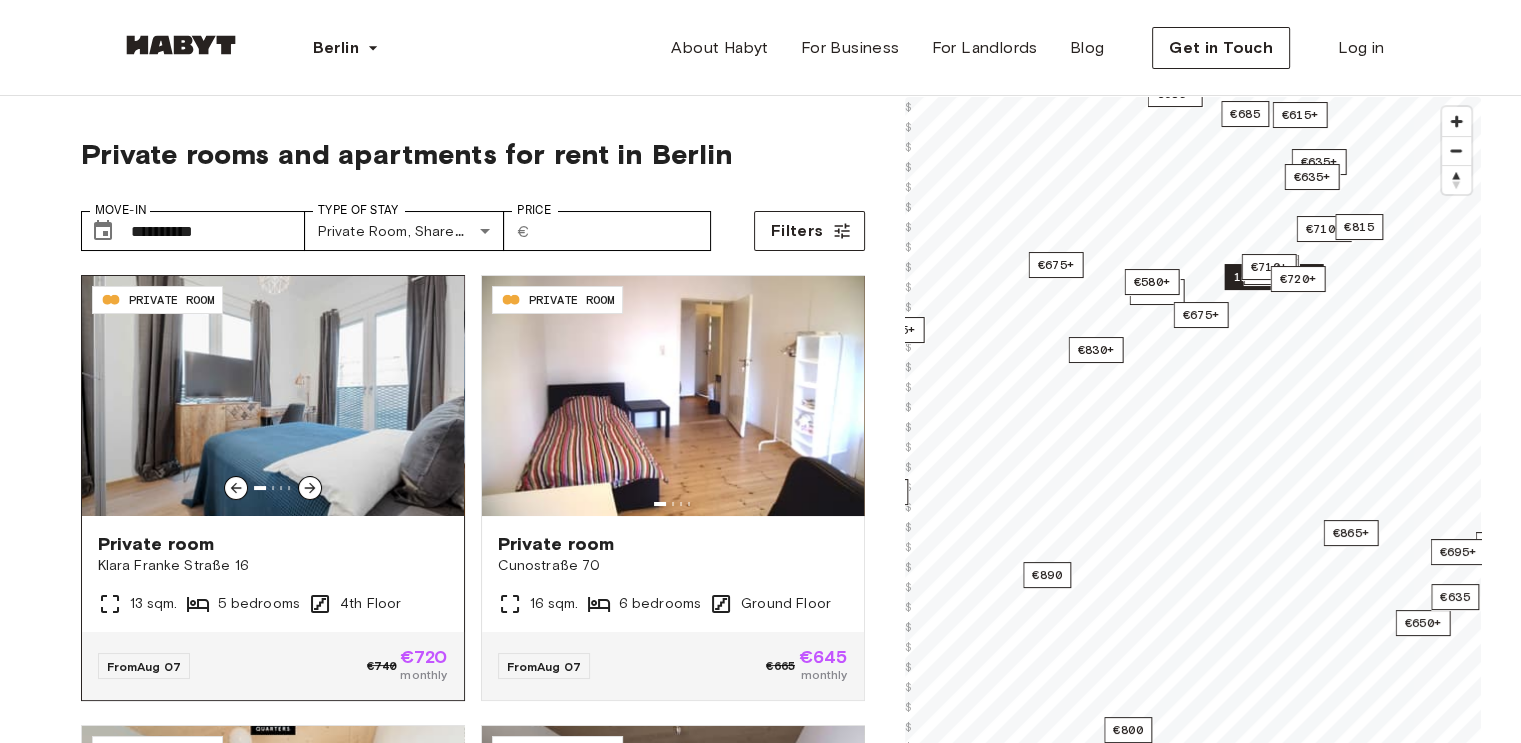 click at bounding box center [273, 396] 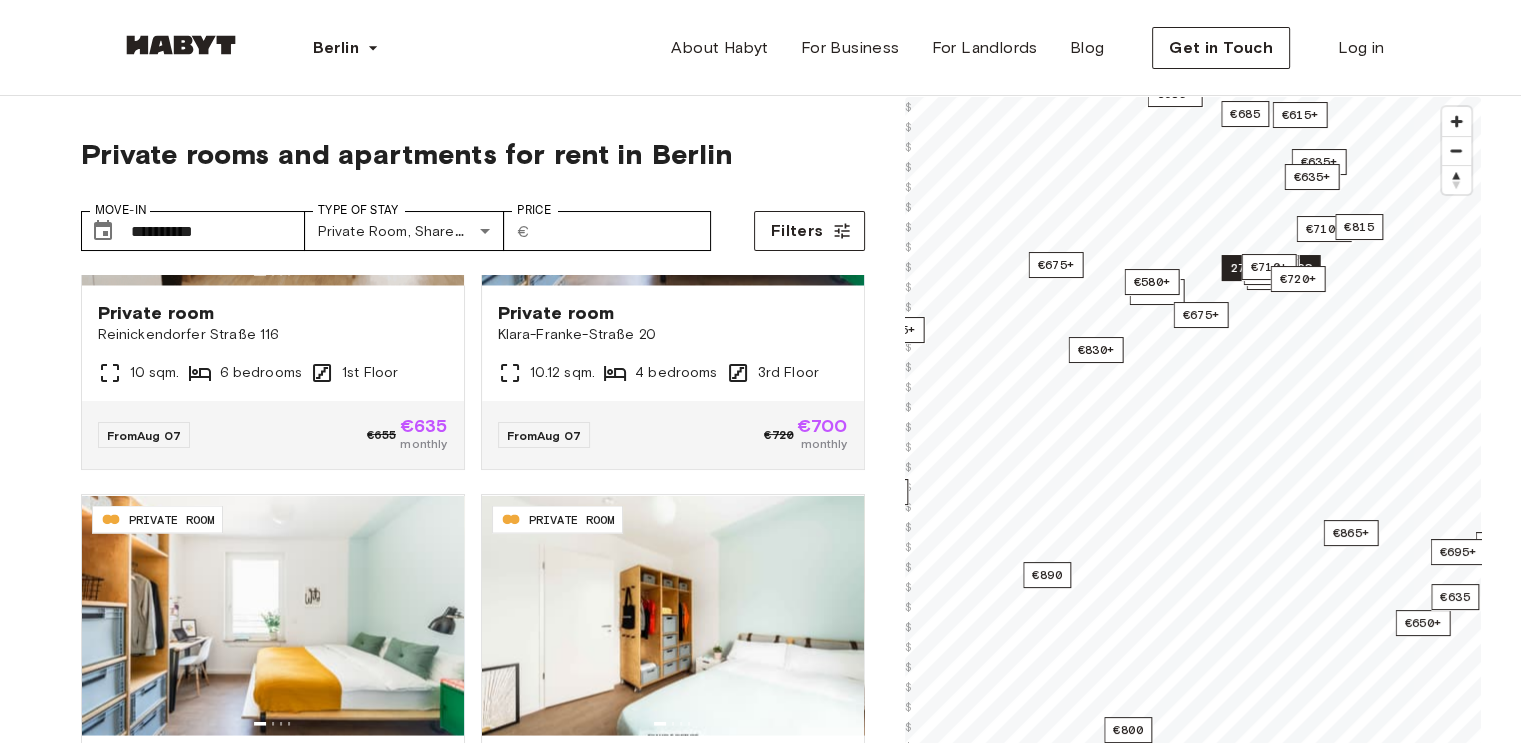 scroll, scrollTop: 3857, scrollLeft: 0, axis: vertical 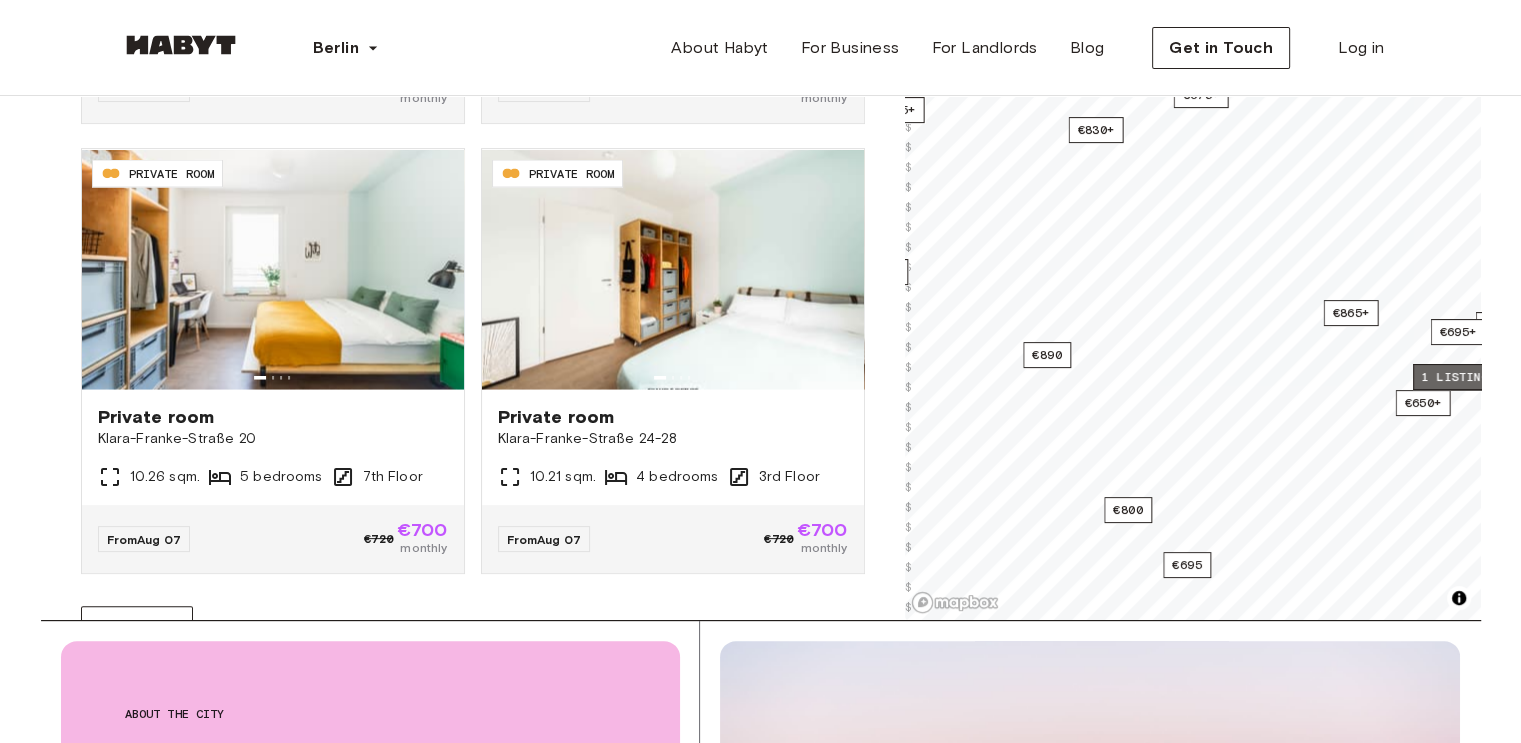 click on "1 listing" at bounding box center (1454, 377) 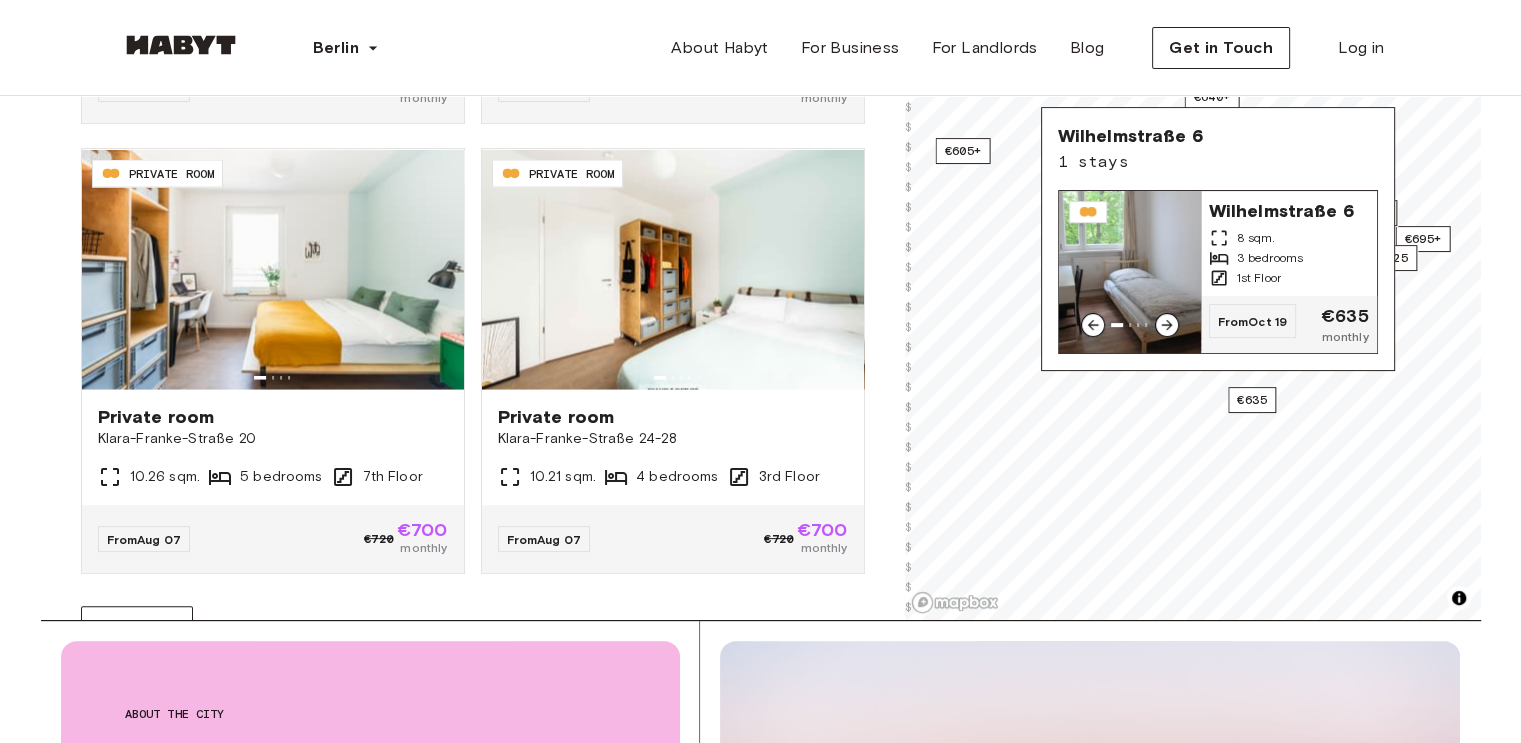 click at bounding box center [1130, 272] 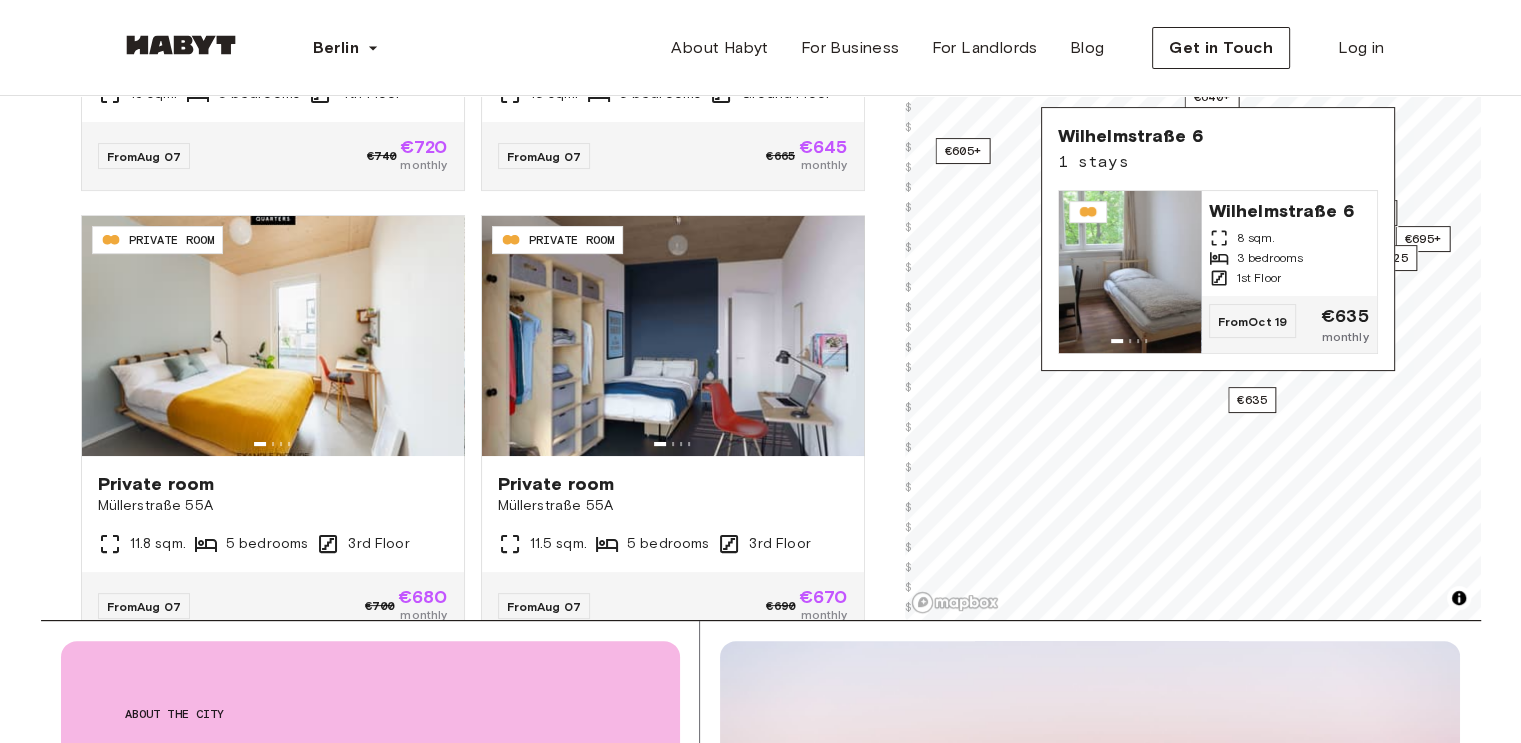 scroll, scrollTop: 0, scrollLeft: 0, axis: both 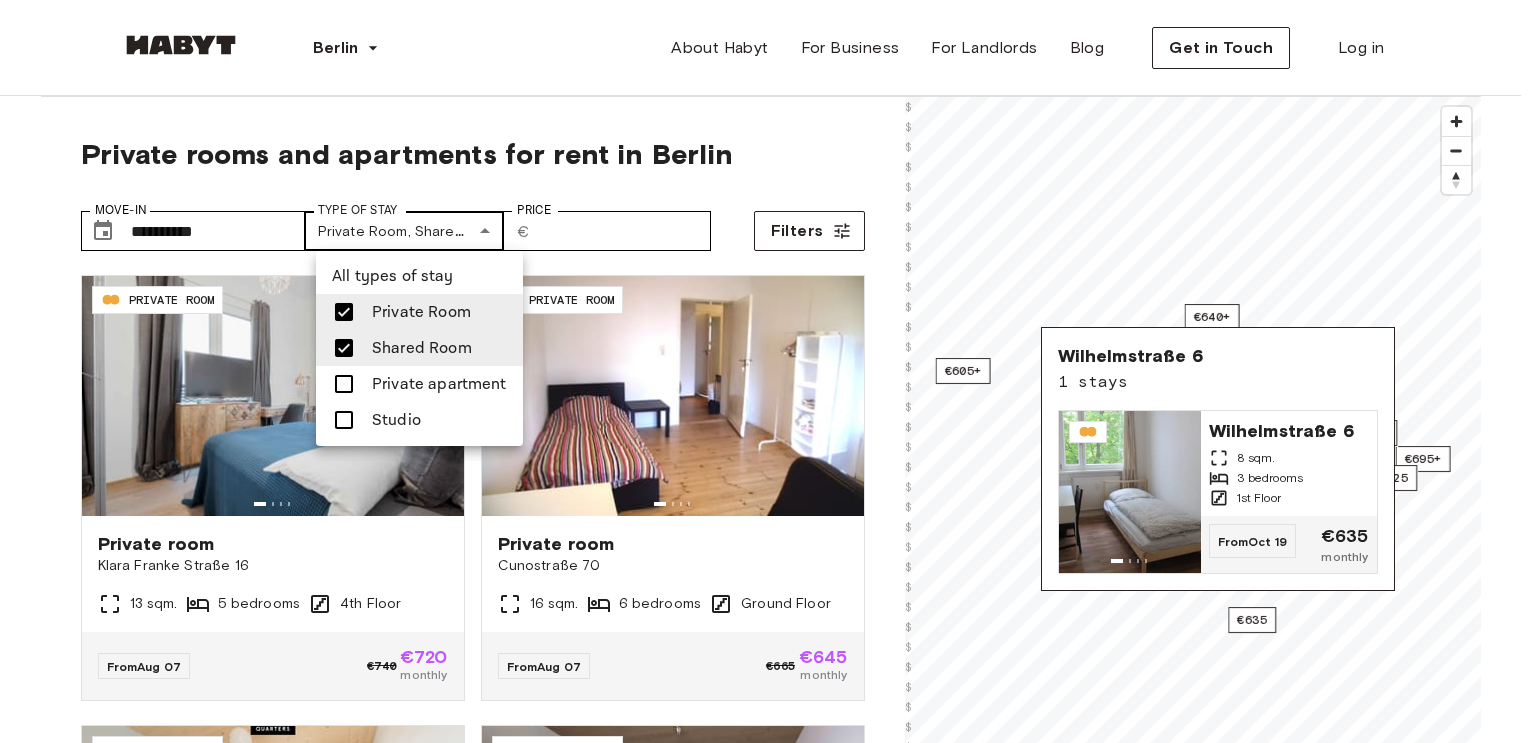 click on "**********" at bounding box center (768, 2379) 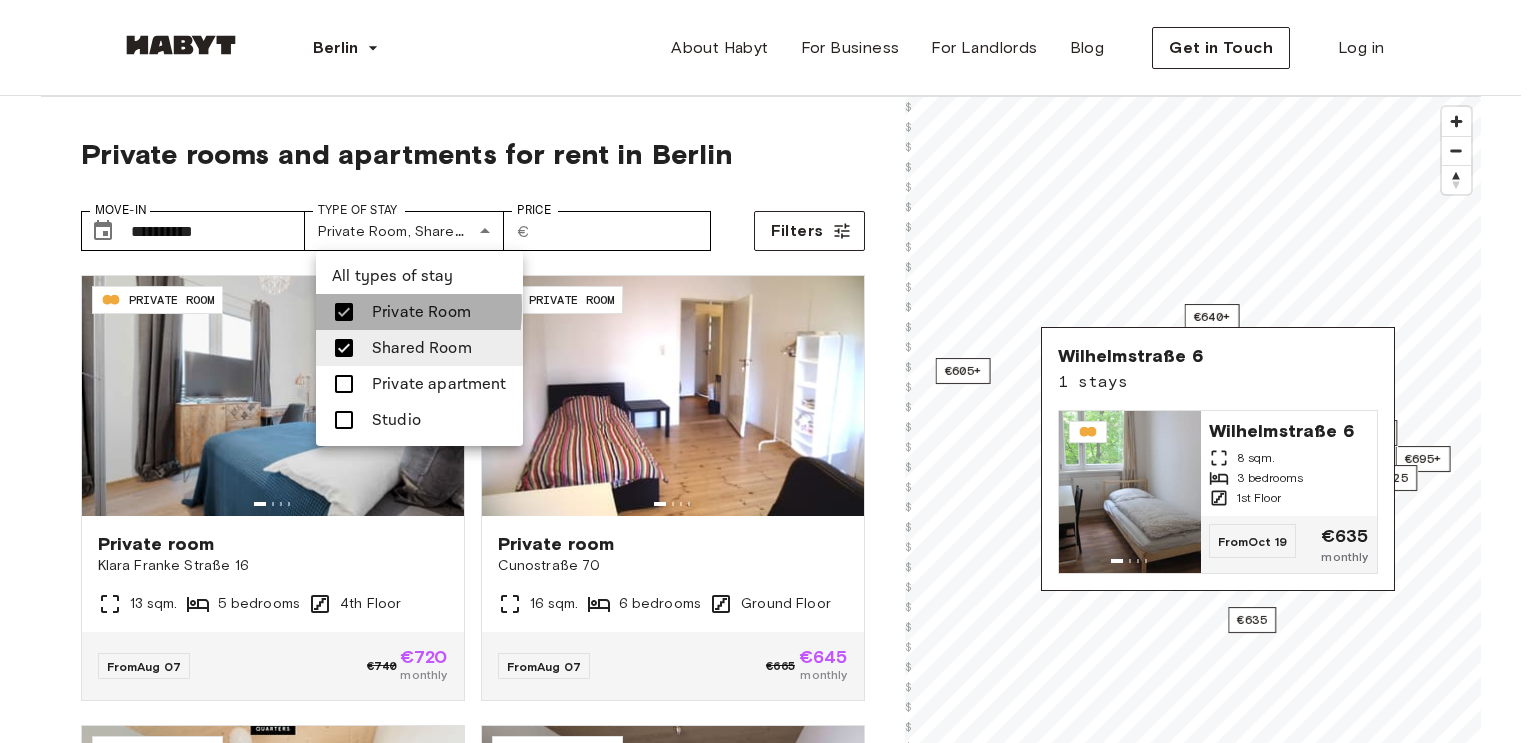click at bounding box center [344, 312] 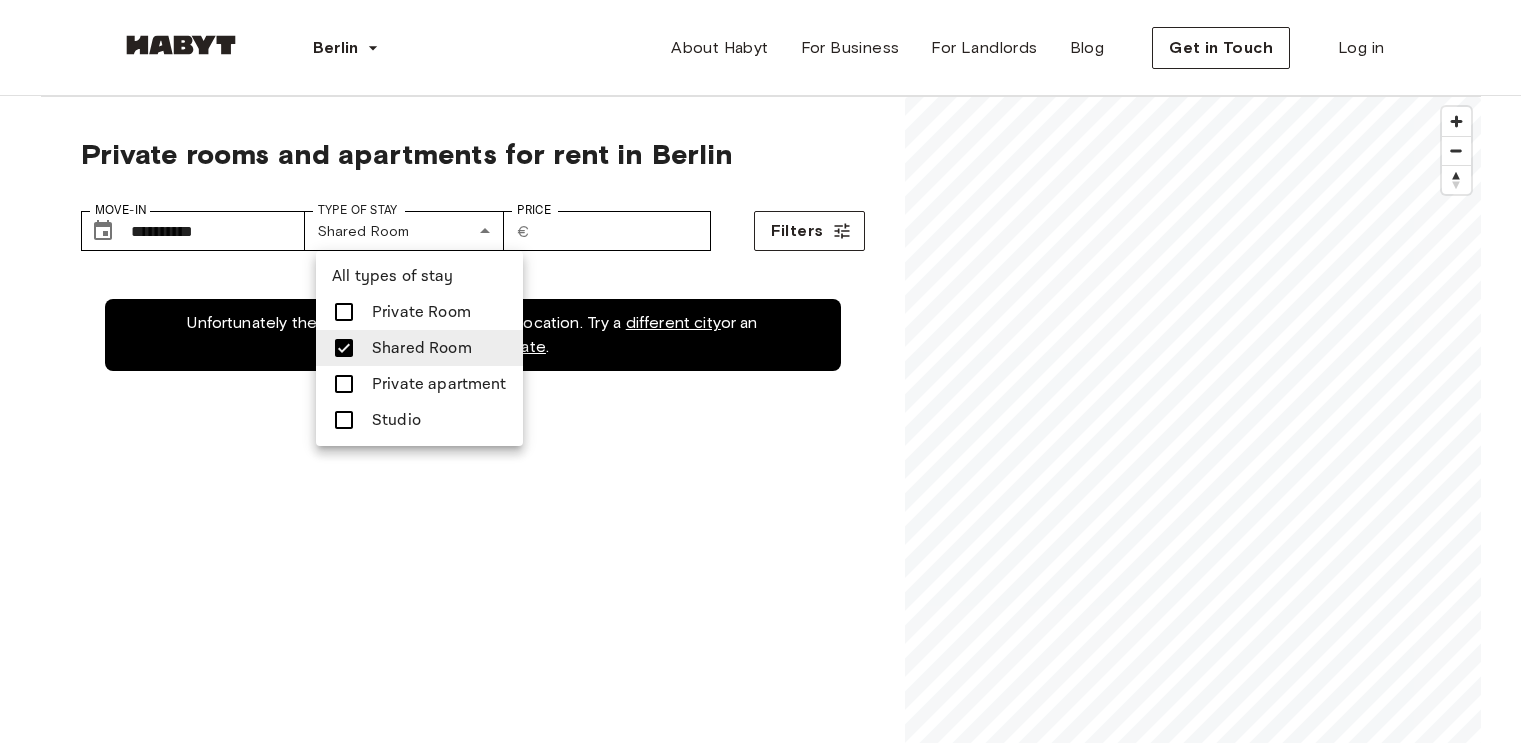 click at bounding box center (768, 371) 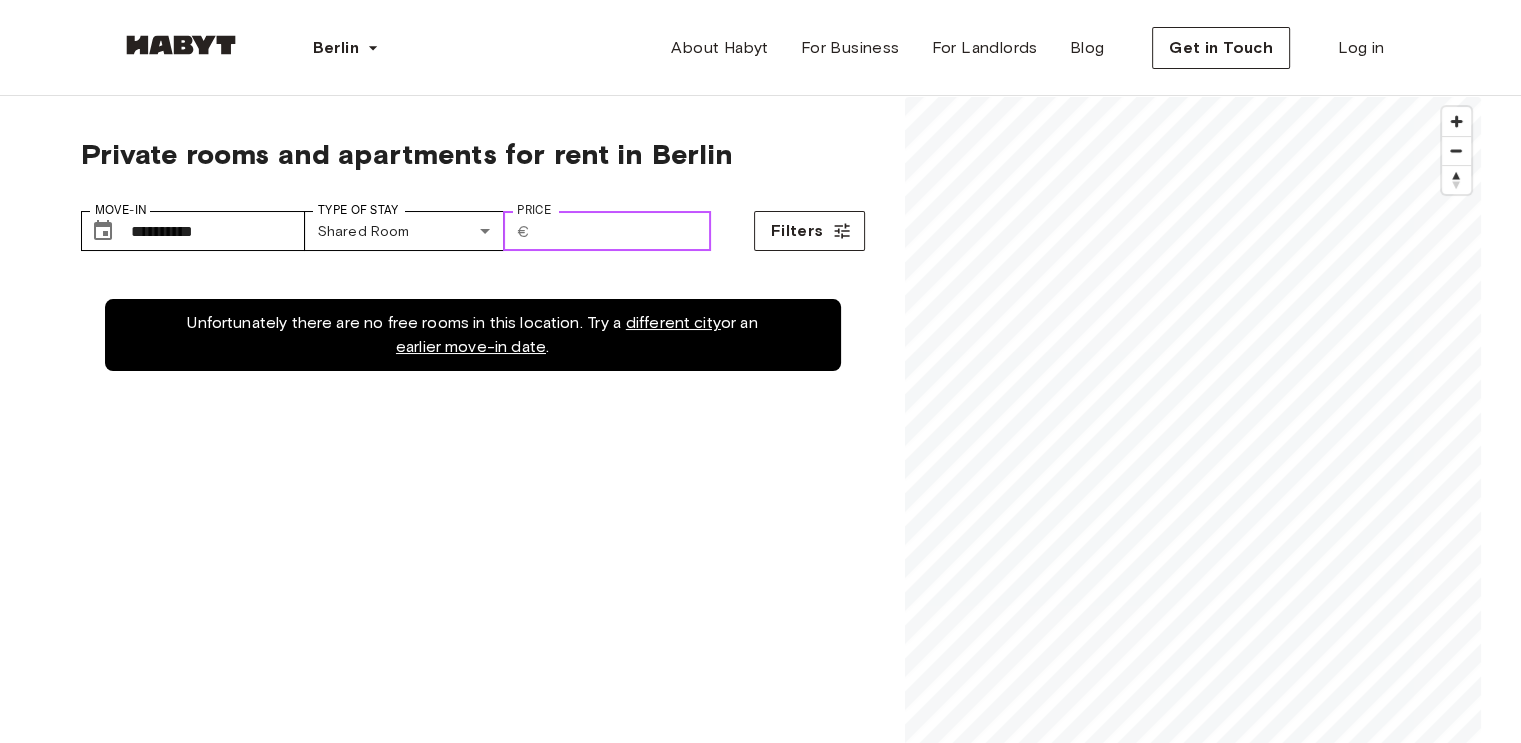 click on "Price" at bounding box center (624, 231) 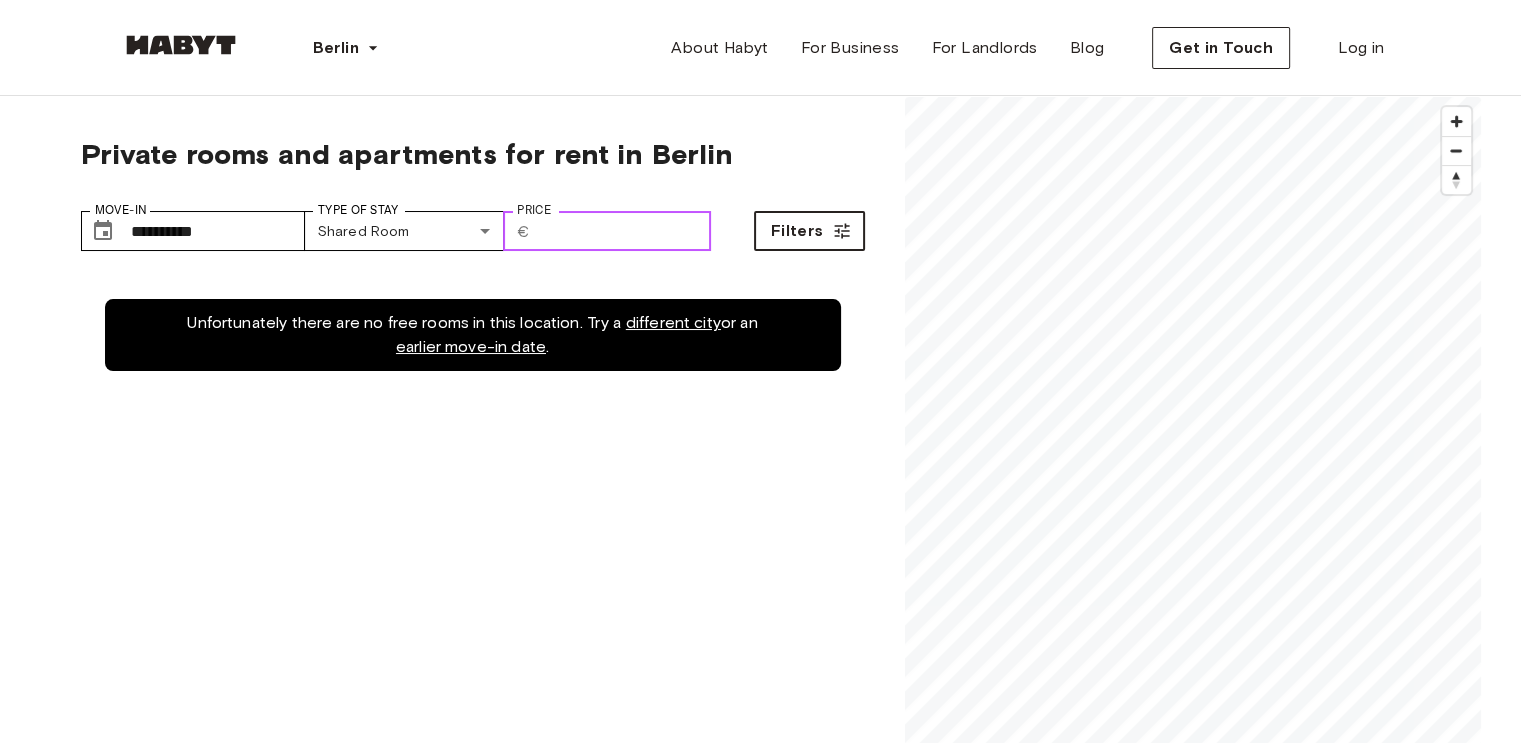 type on "***" 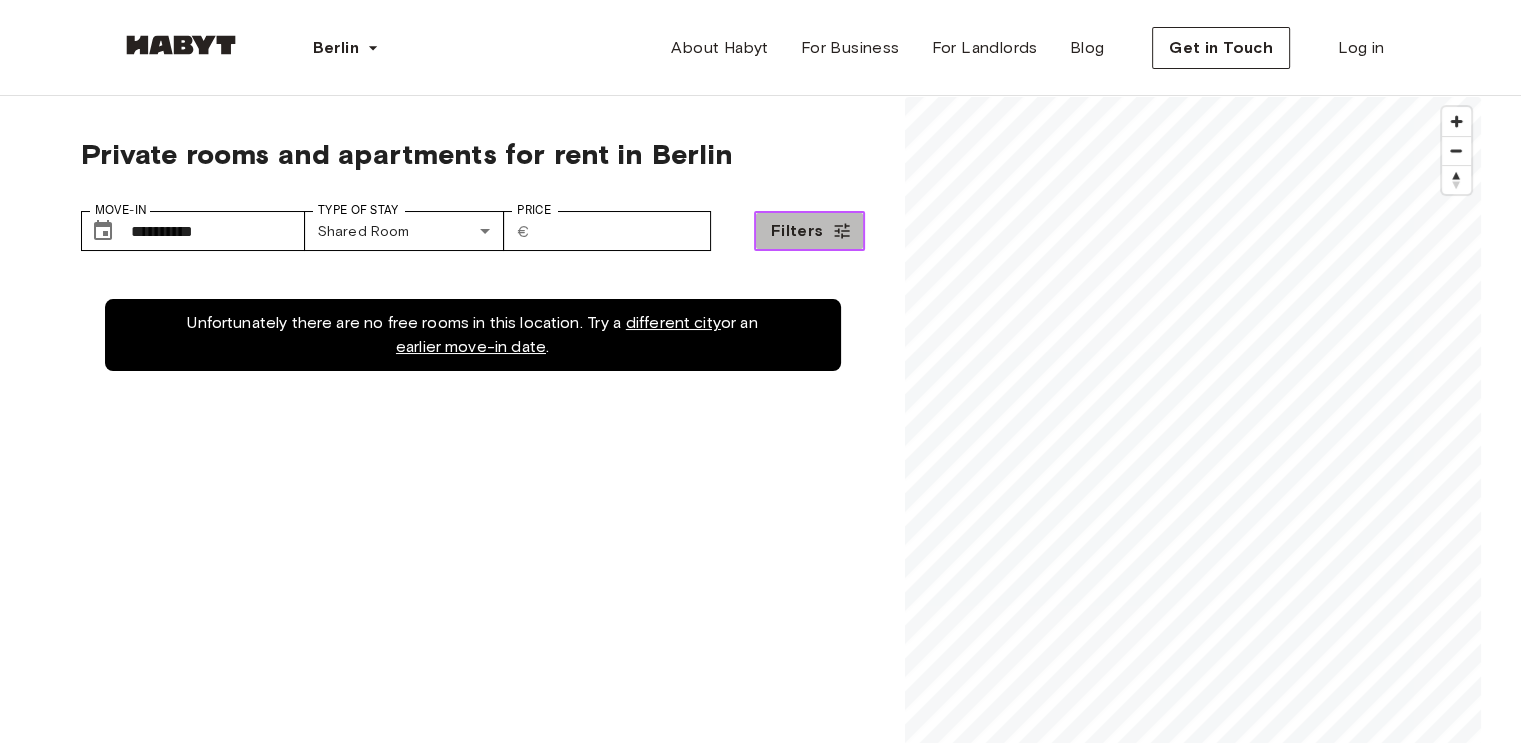 click on "Filters" at bounding box center [797, 231] 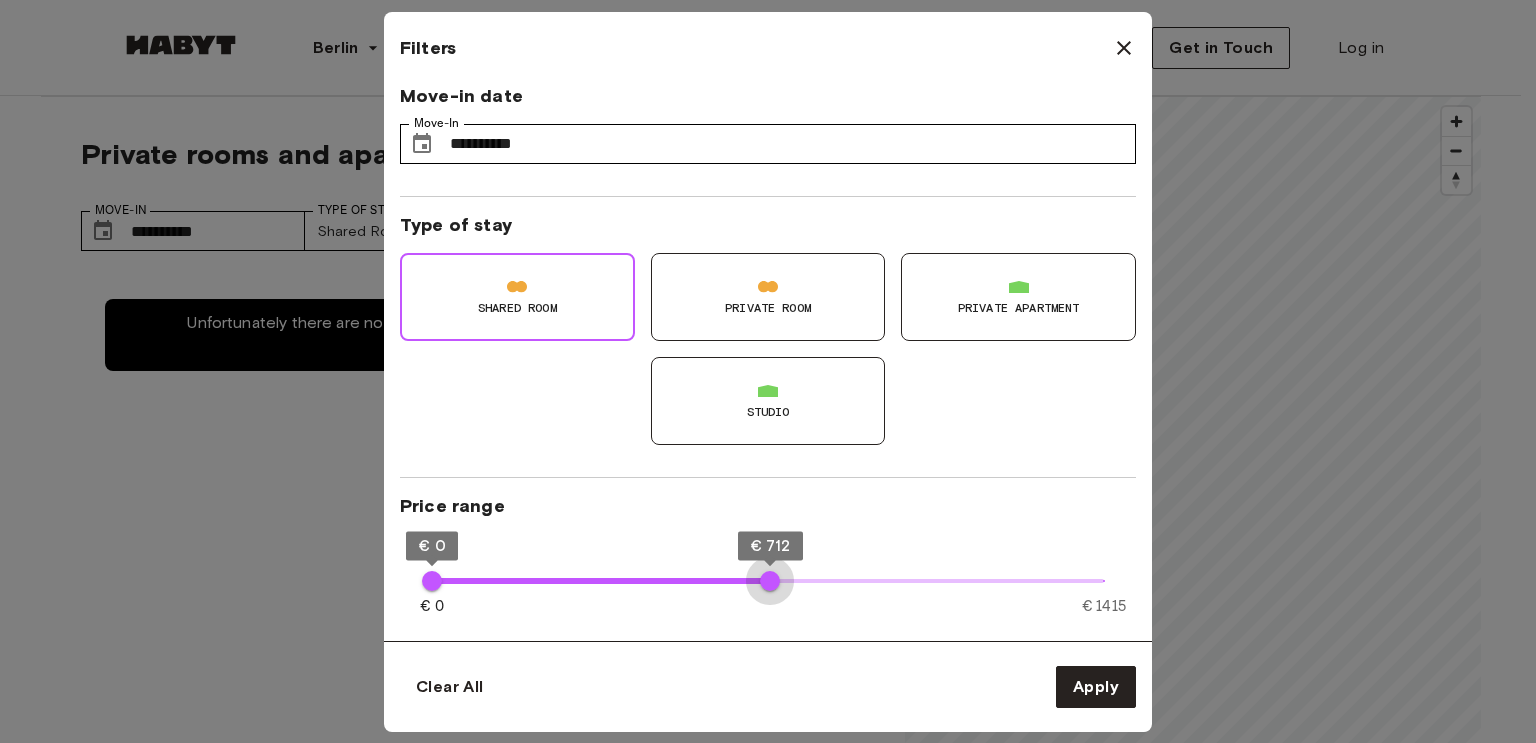 type on "***" 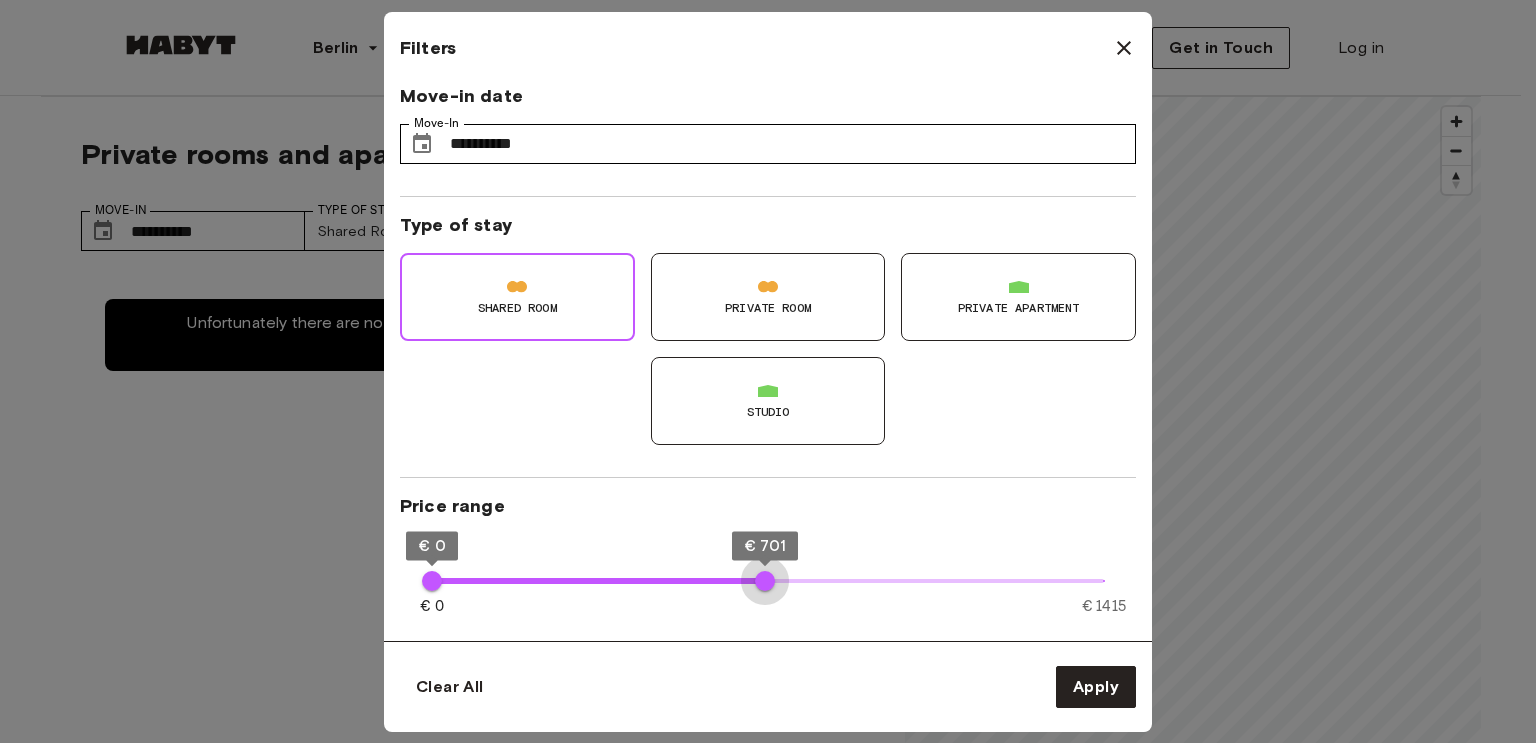 drag, startPoint x: 672, startPoint y: 584, endPoint x: 765, endPoint y: 579, distance: 93.13431 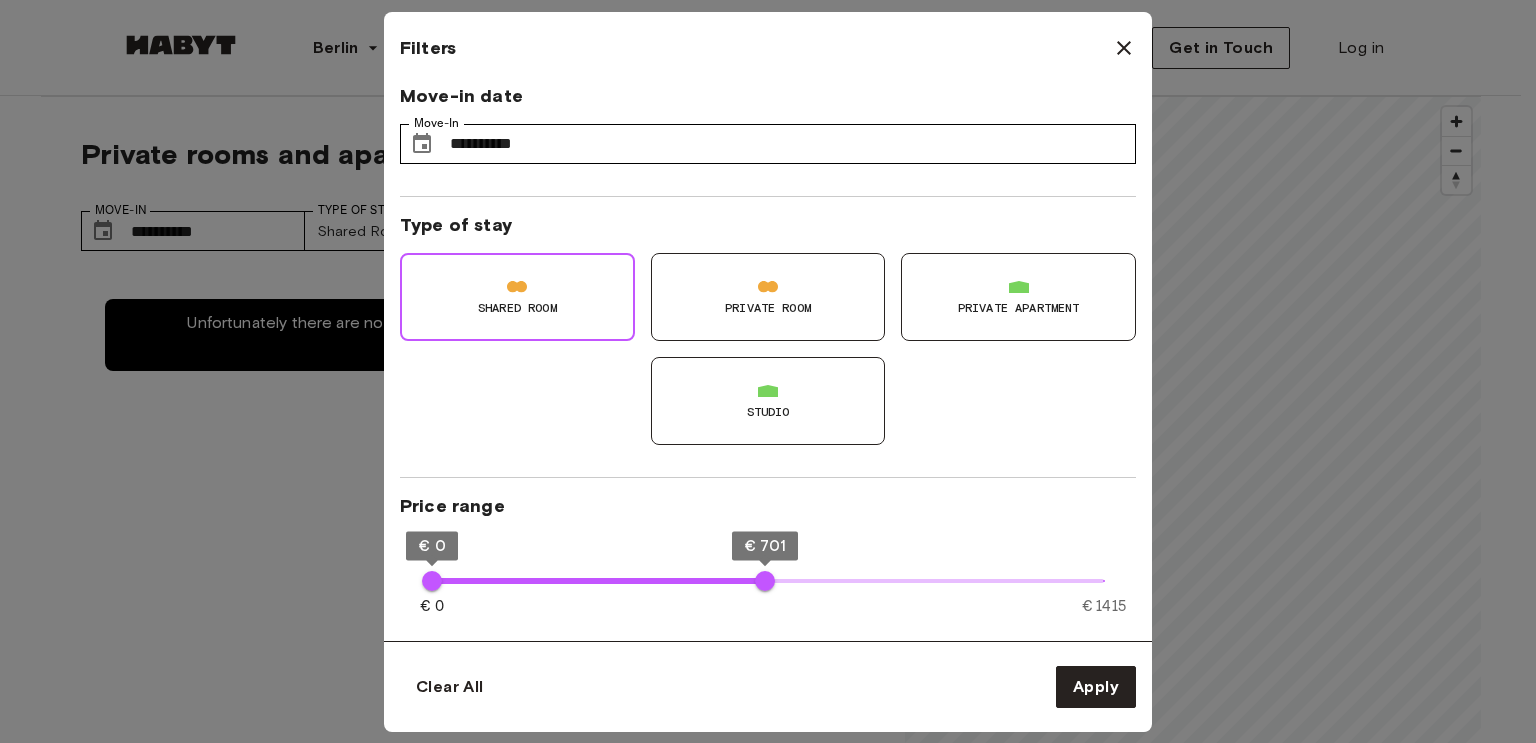 type on "**" 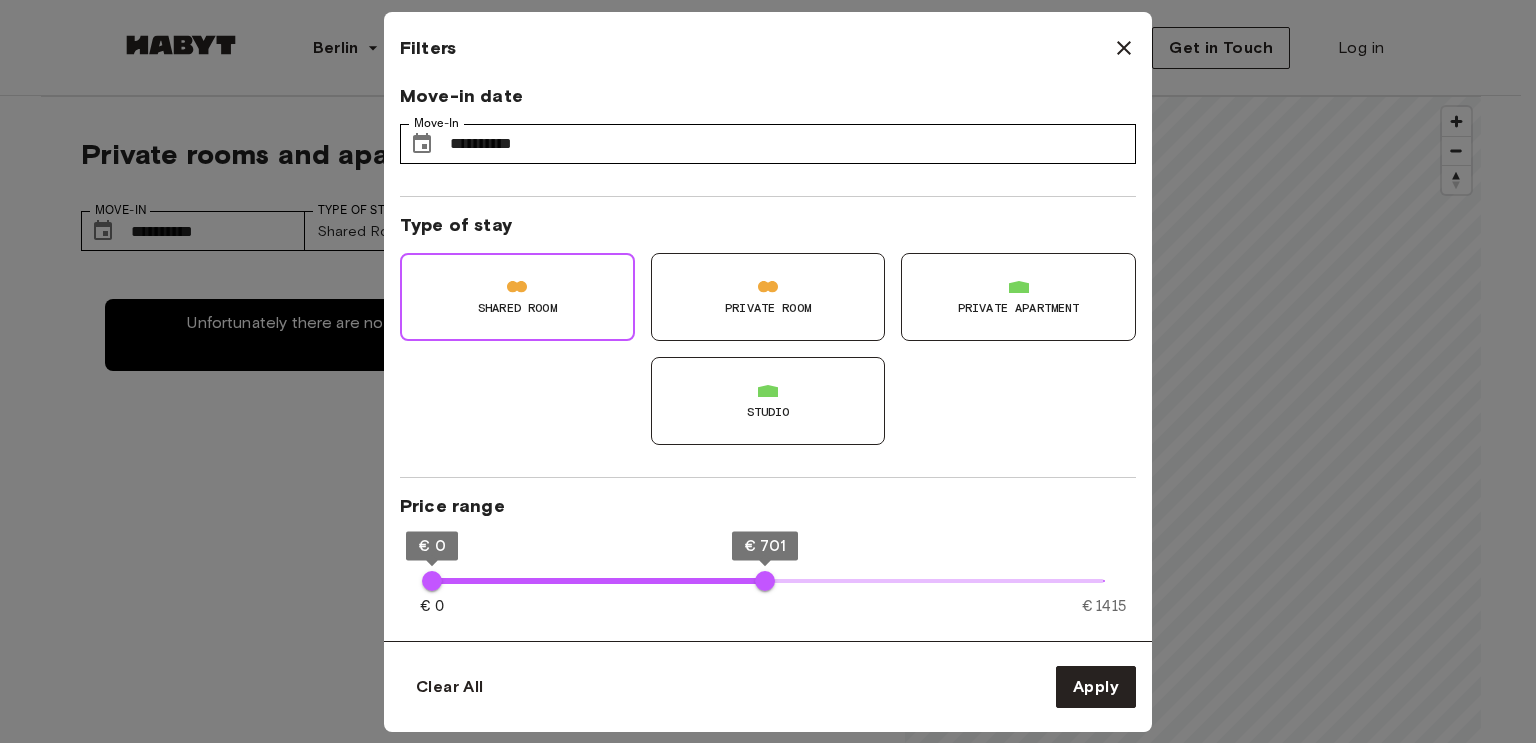 click on "Shared Room" at bounding box center (517, 297) 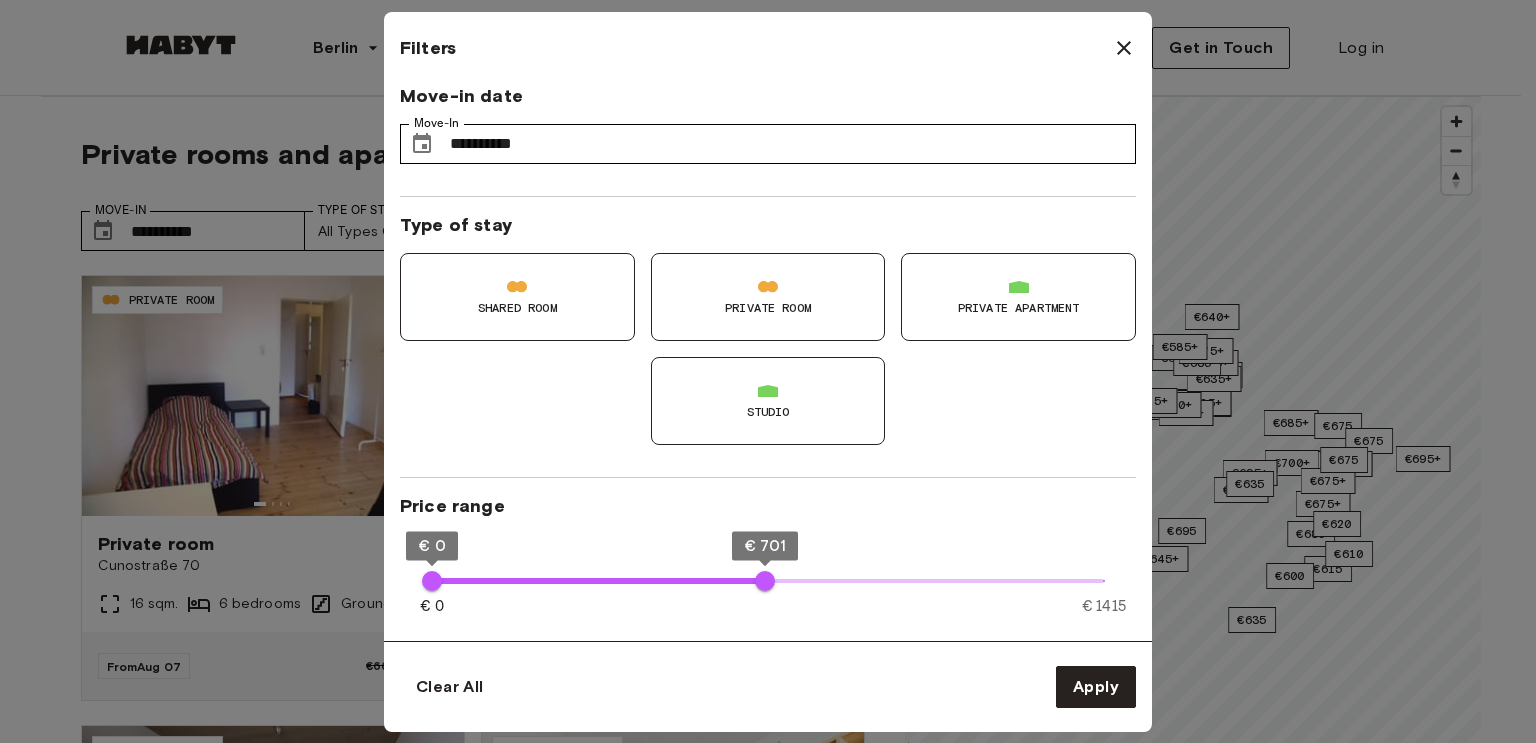 type on "**" 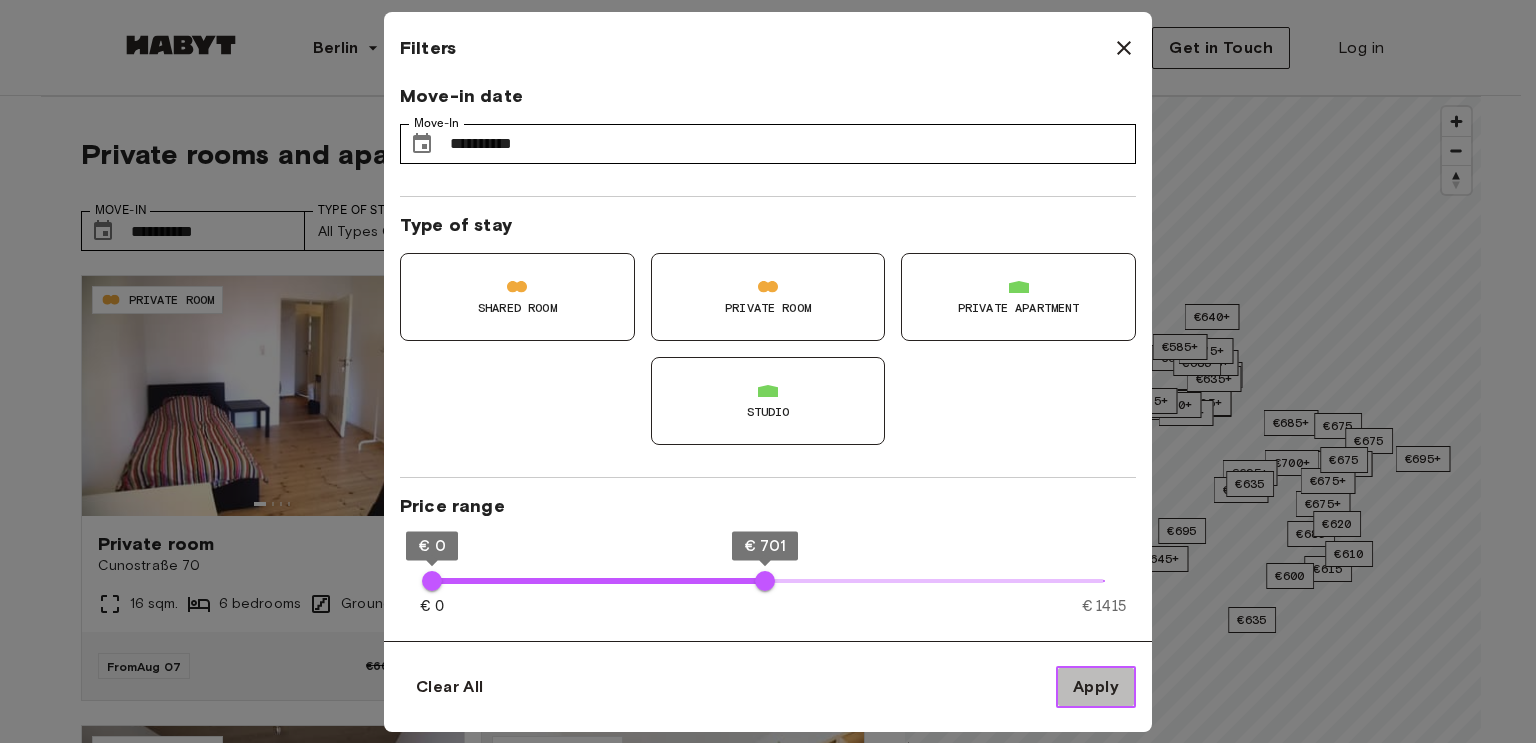 click on "Apply" at bounding box center [1096, 687] 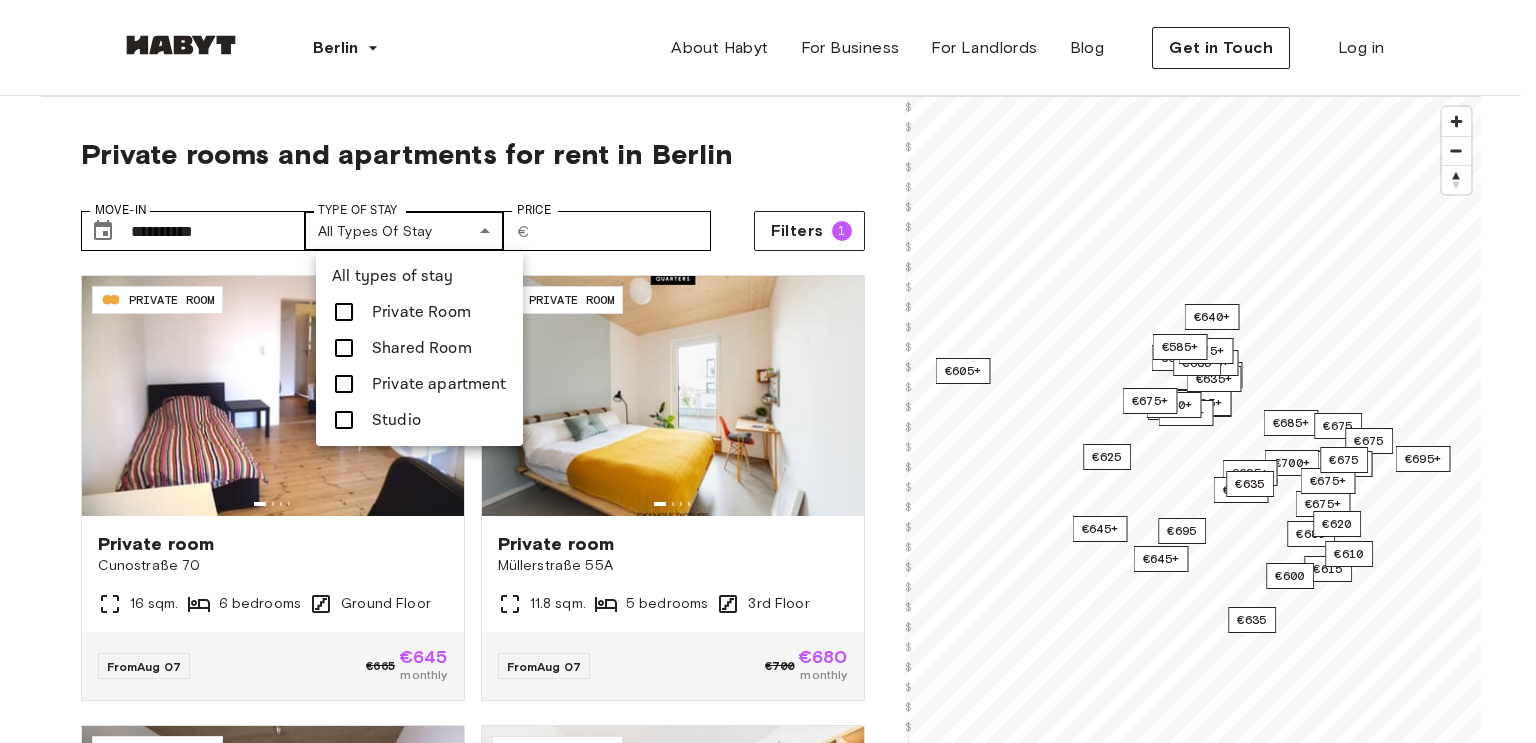 click on "**********" at bounding box center [768, 2379] 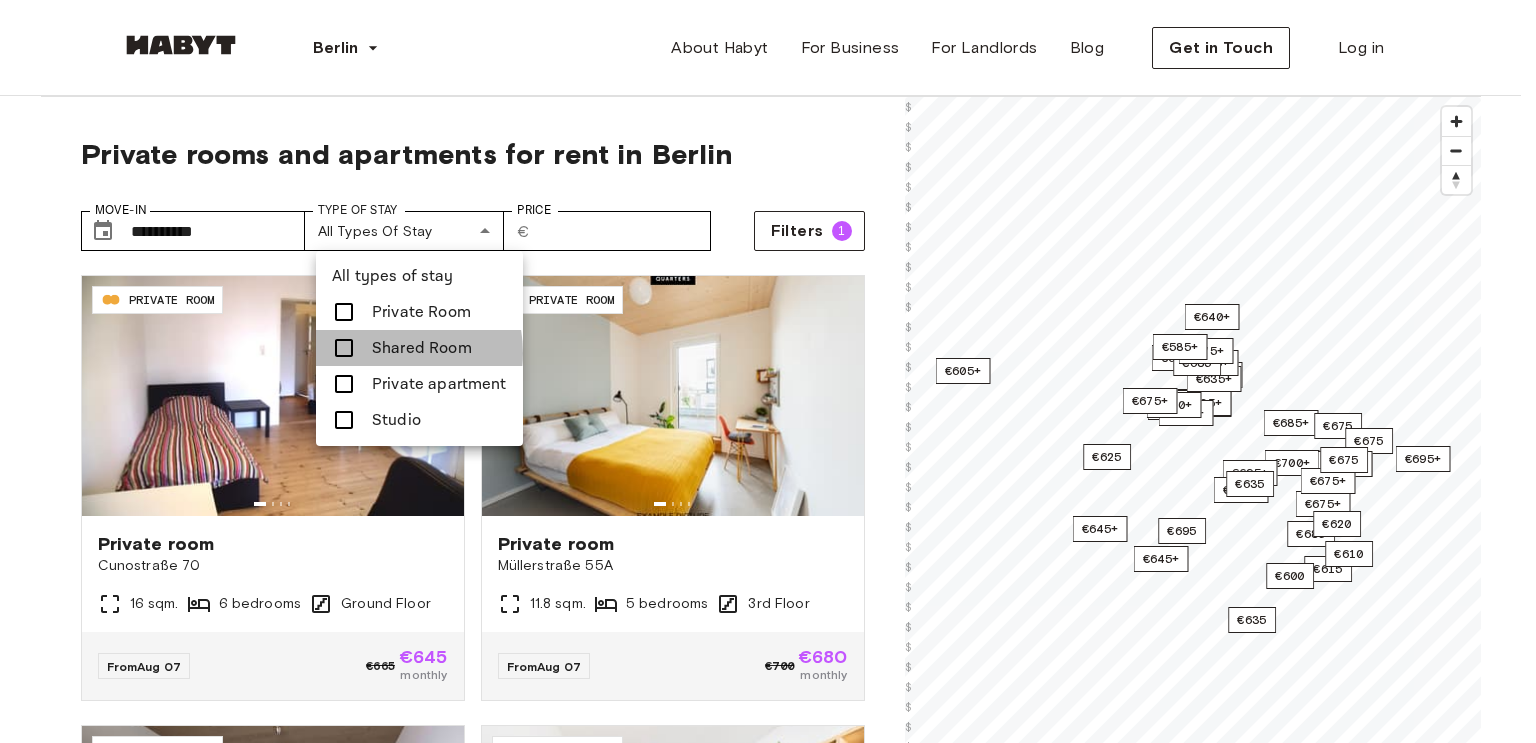 click on "Shared Room" at bounding box center (422, 348) 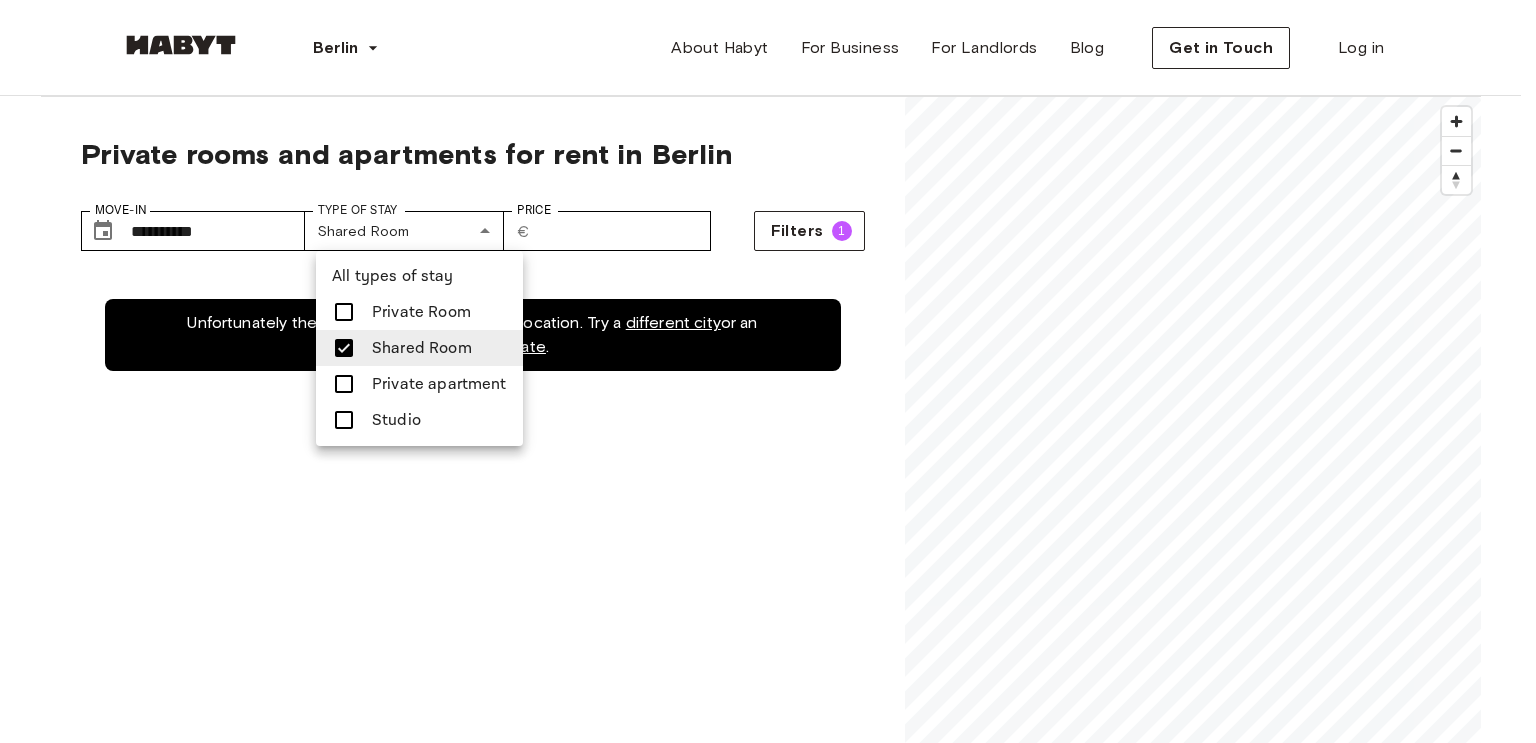 click at bounding box center (768, 371) 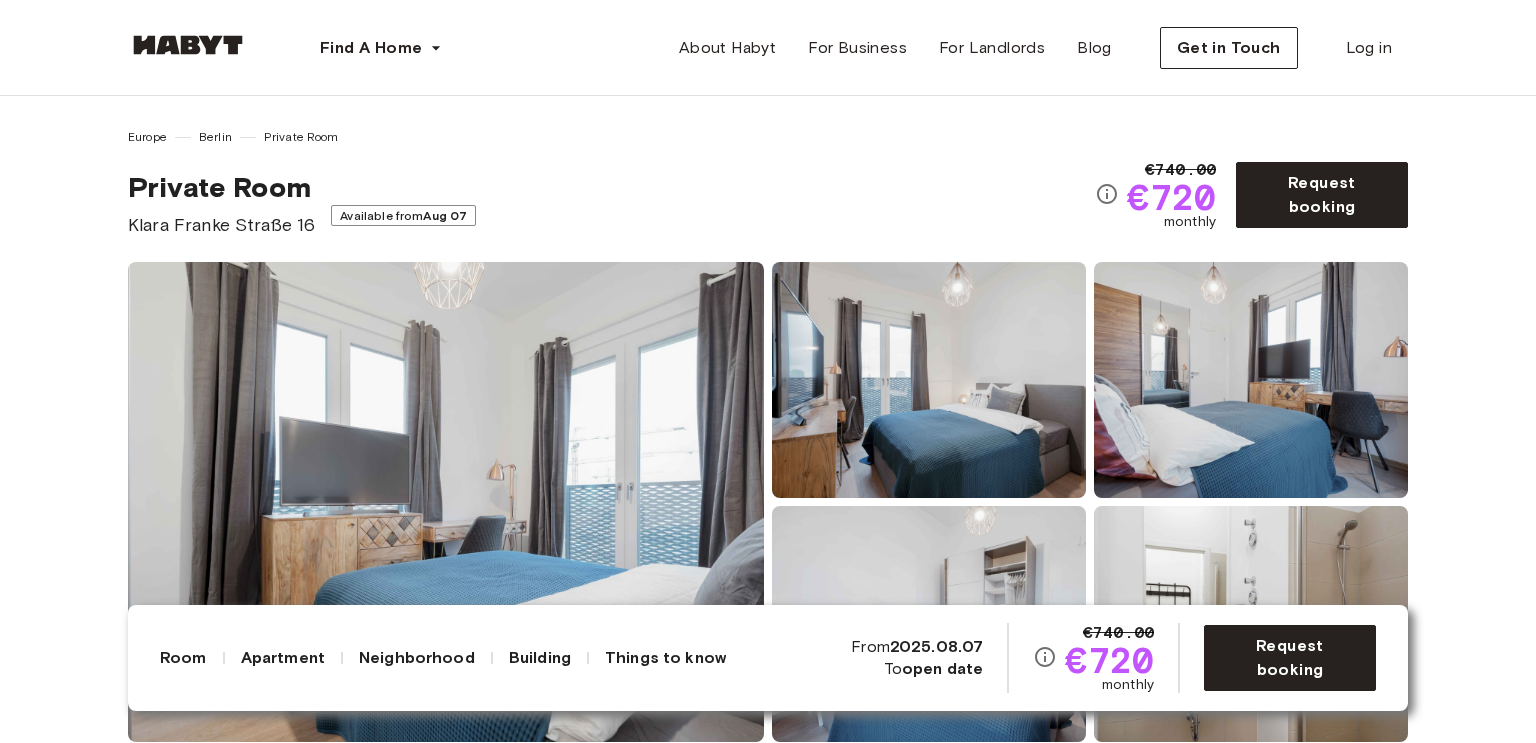 scroll, scrollTop: 0, scrollLeft: 0, axis: both 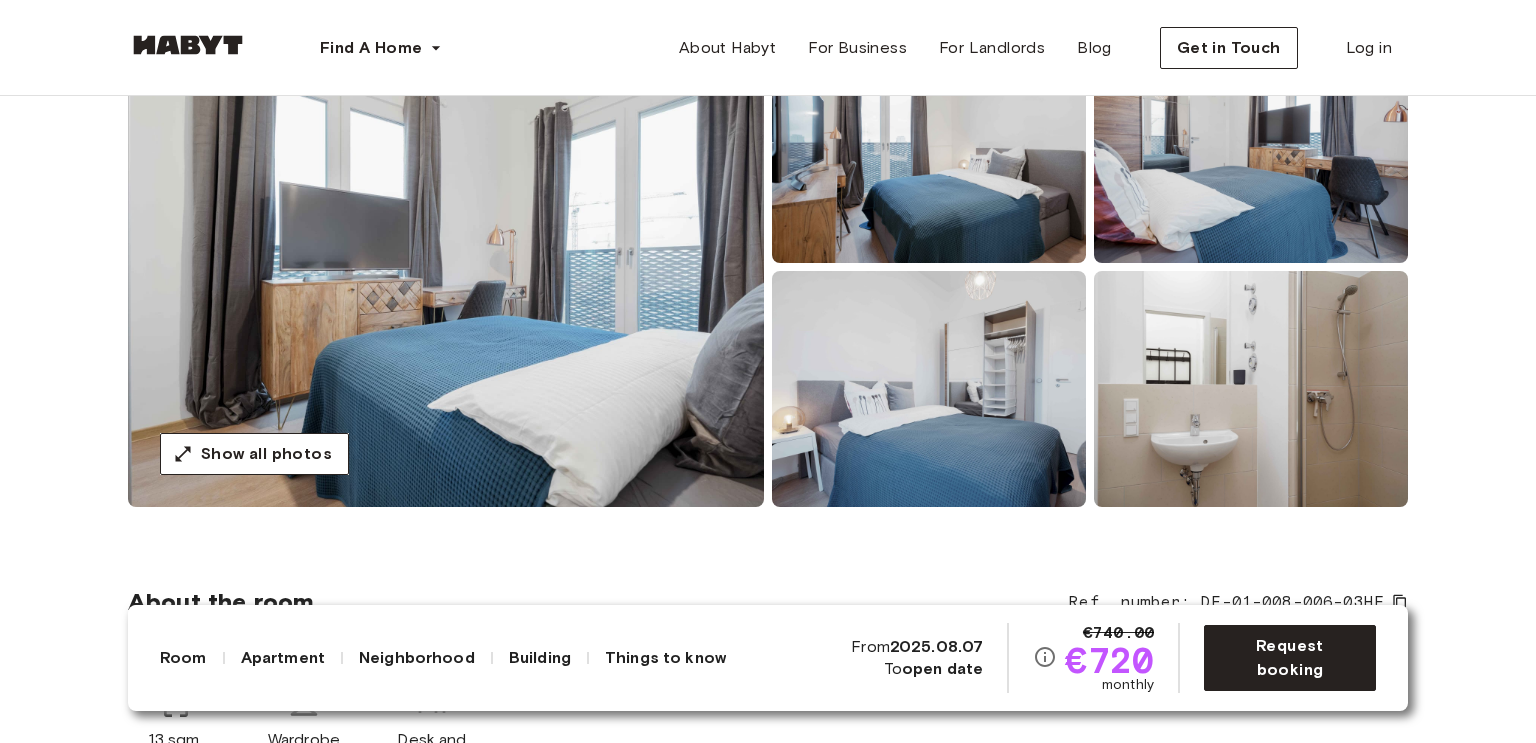 click at bounding box center (446, 267) 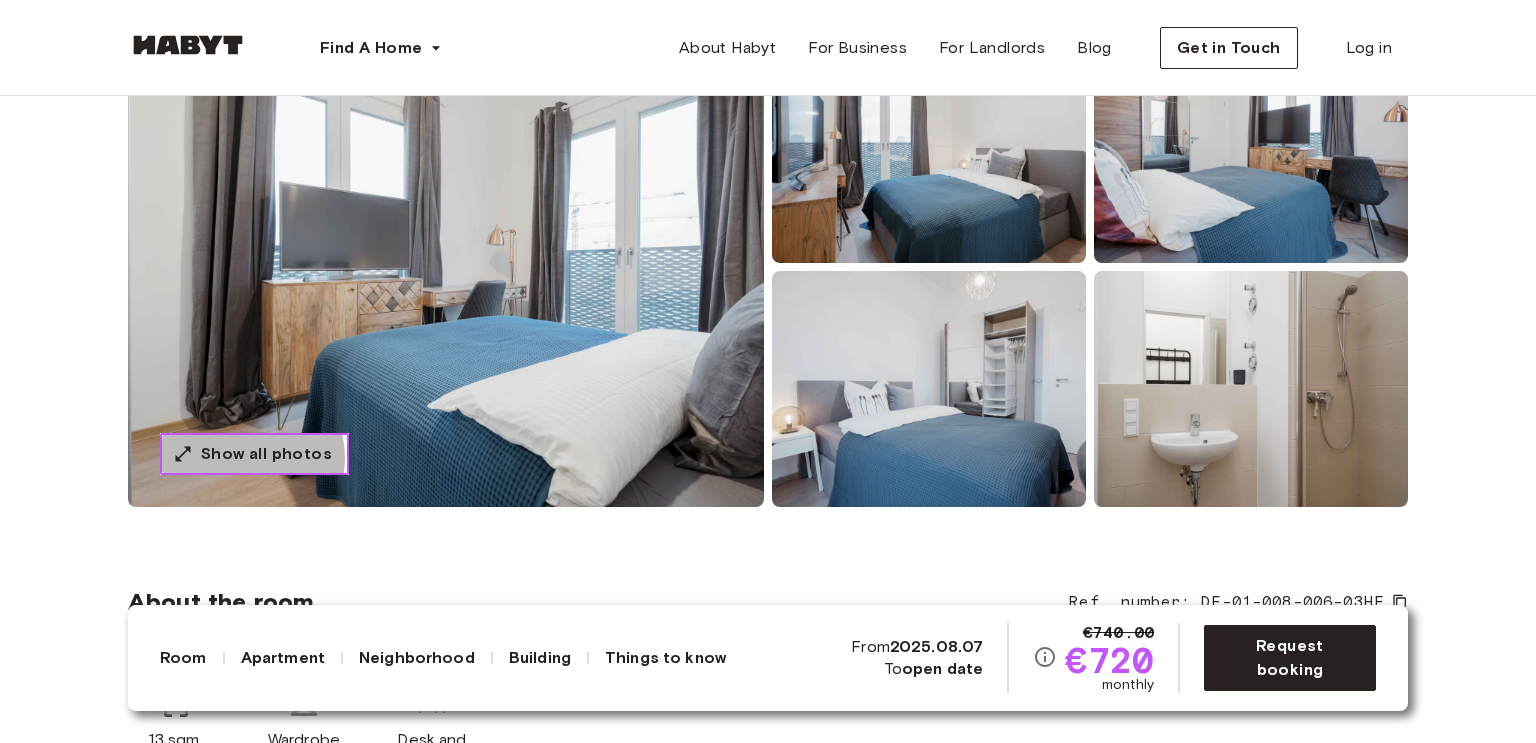click on "Show all photos" at bounding box center (266, 454) 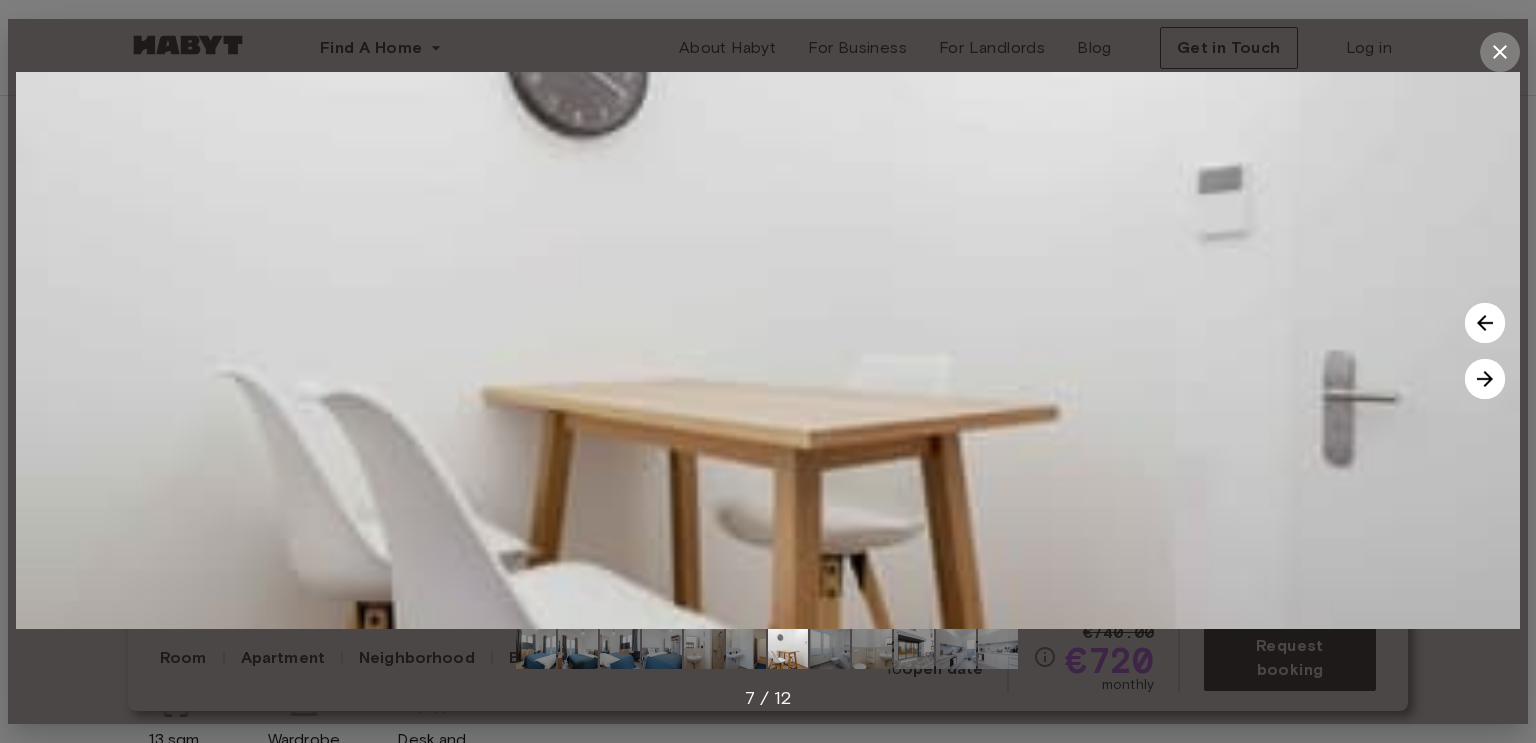 click 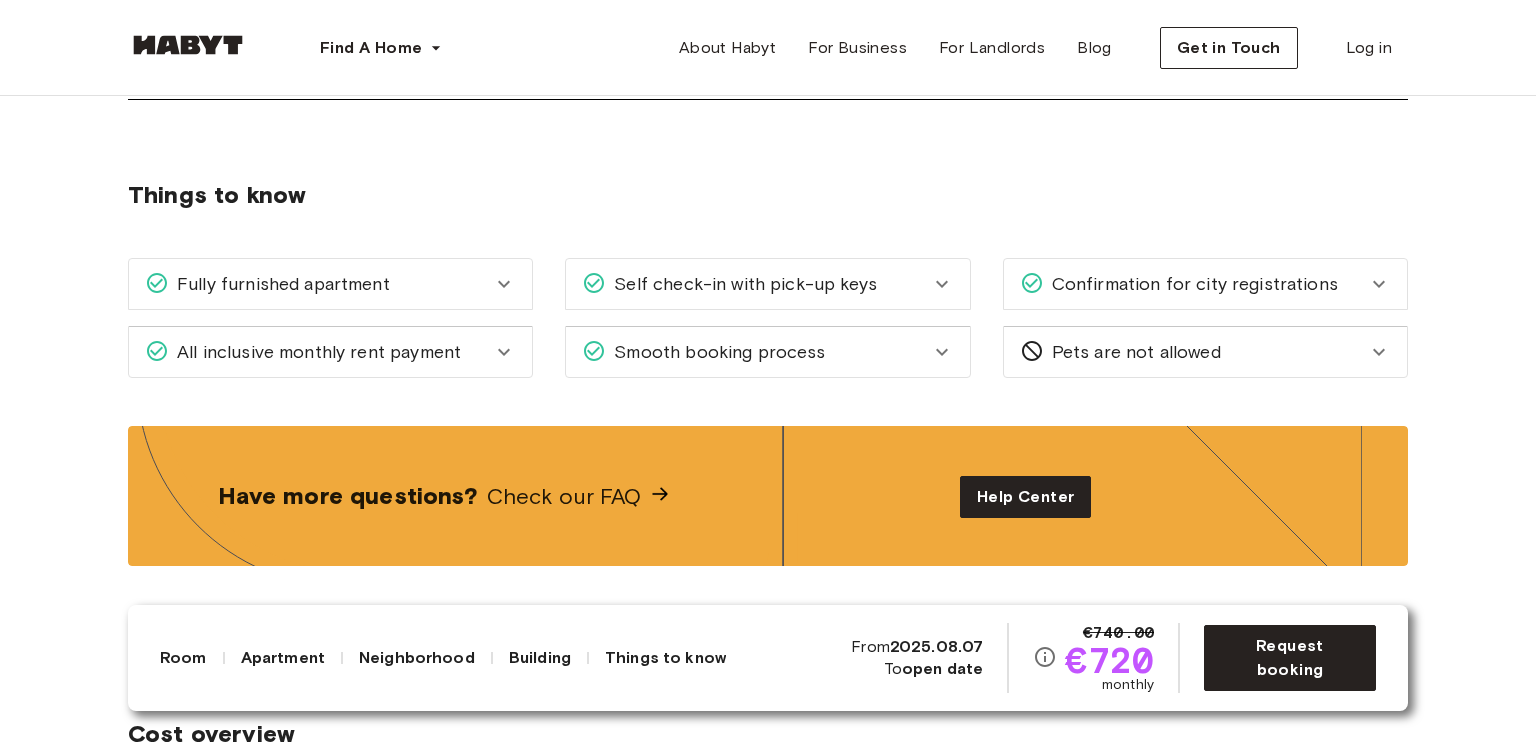 scroll, scrollTop: 2794, scrollLeft: 0, axis: vertical 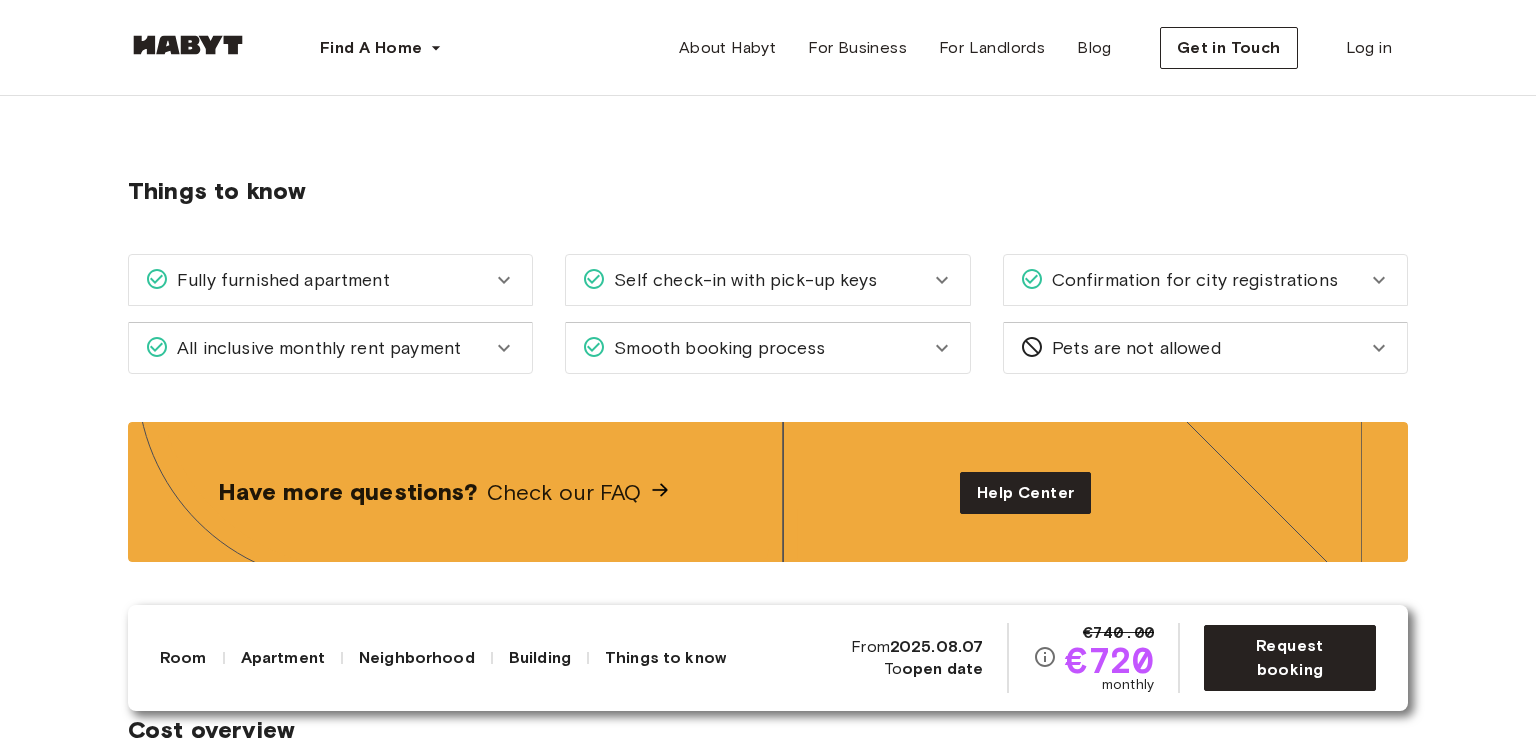 click 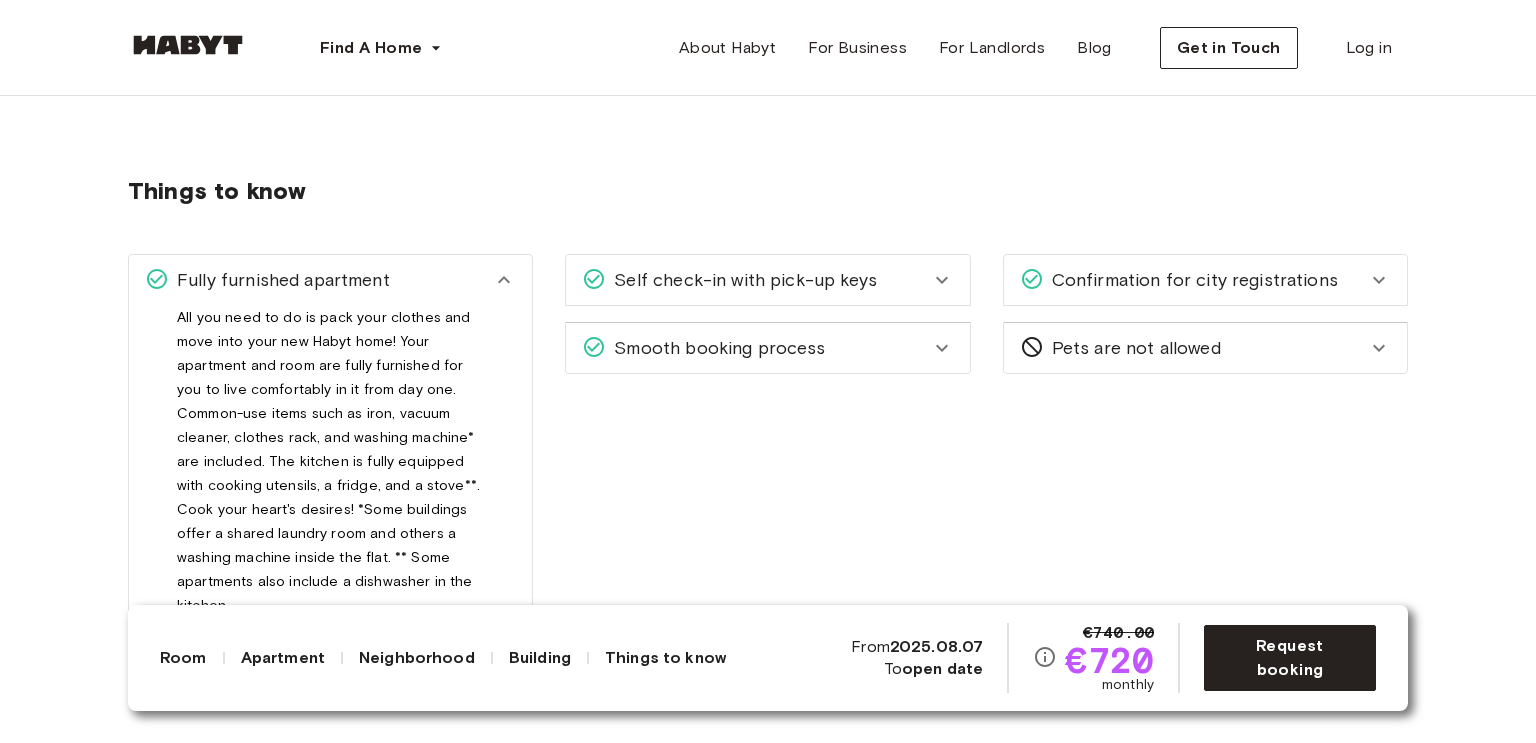 click 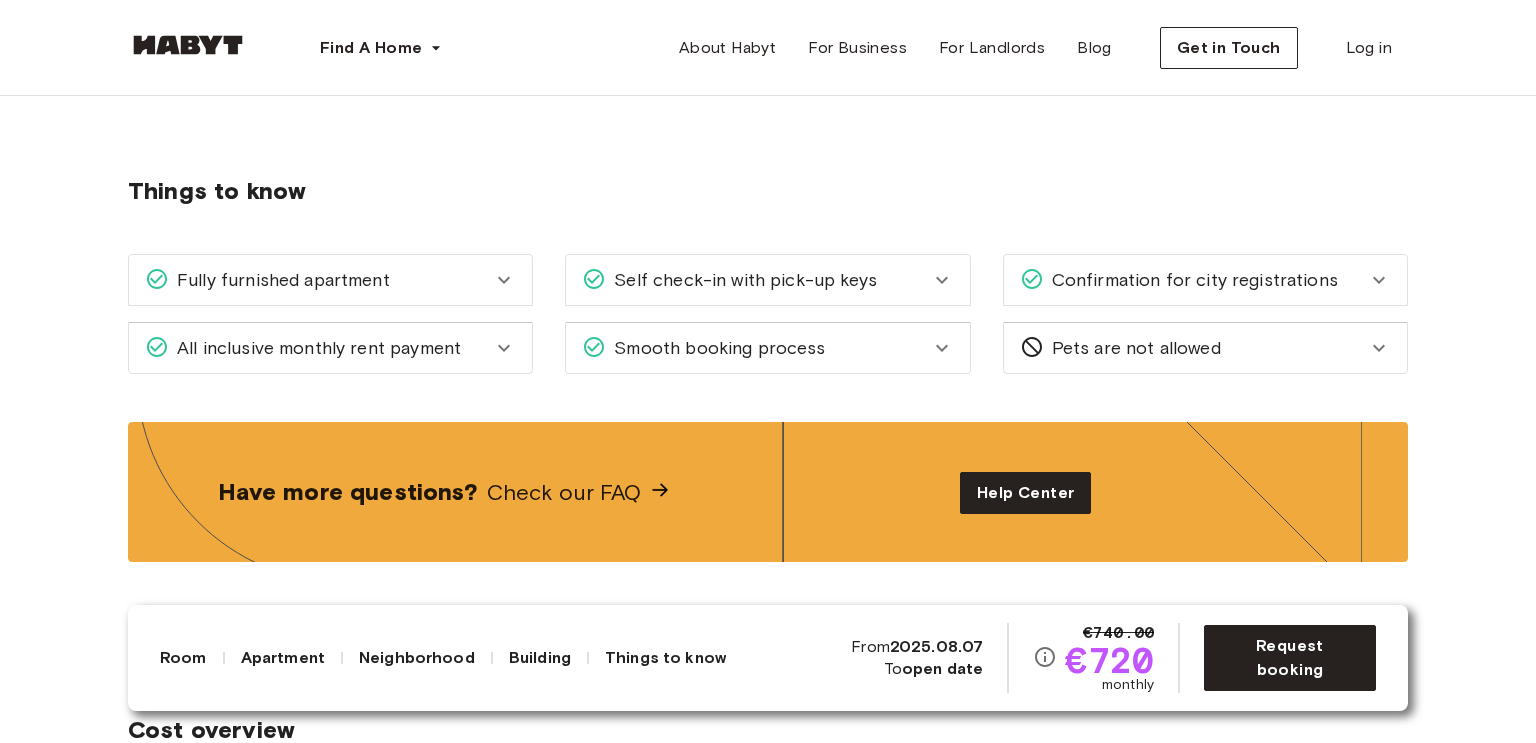 click 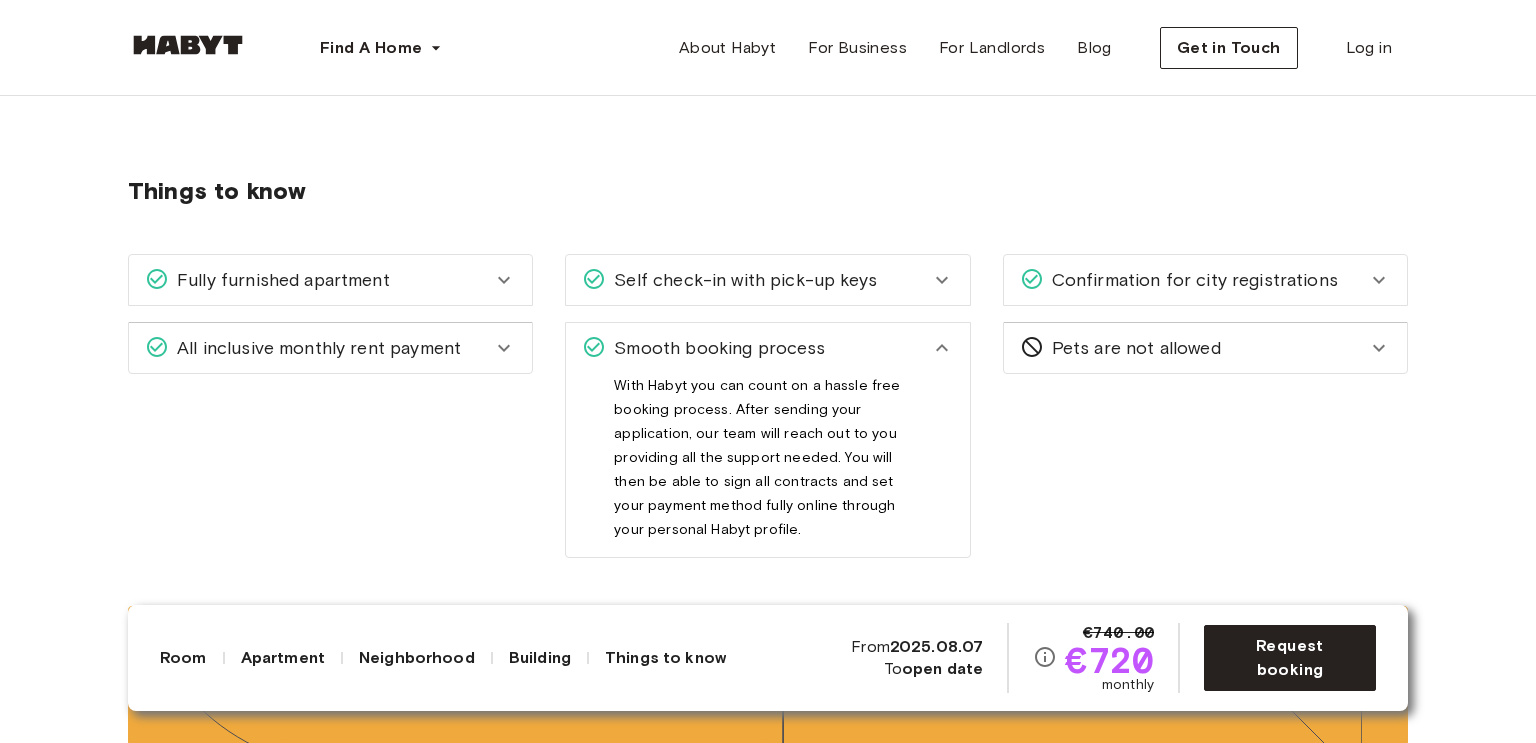click 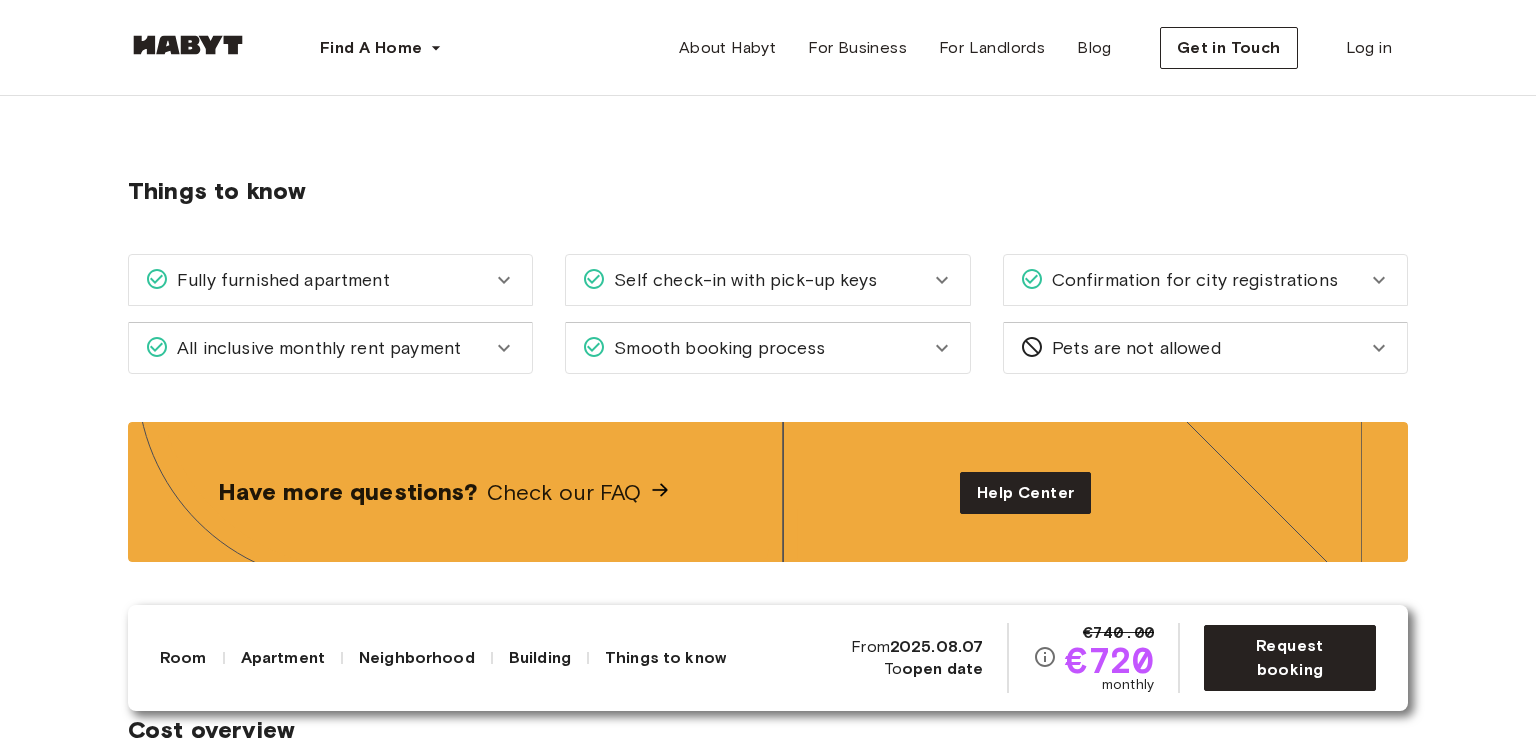 click 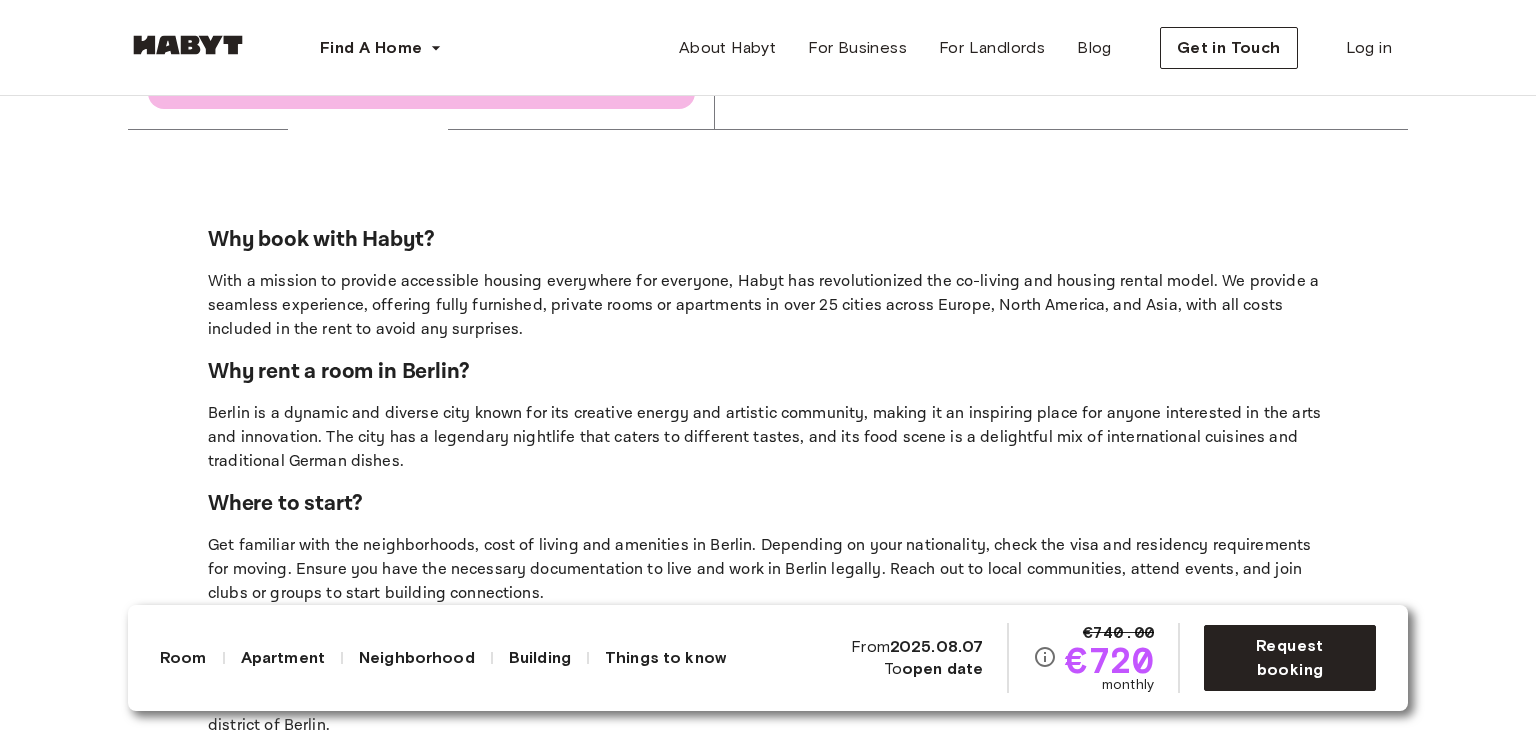 scroll, scrollTop: 4587, scrollLeft: 0, axis: vertical 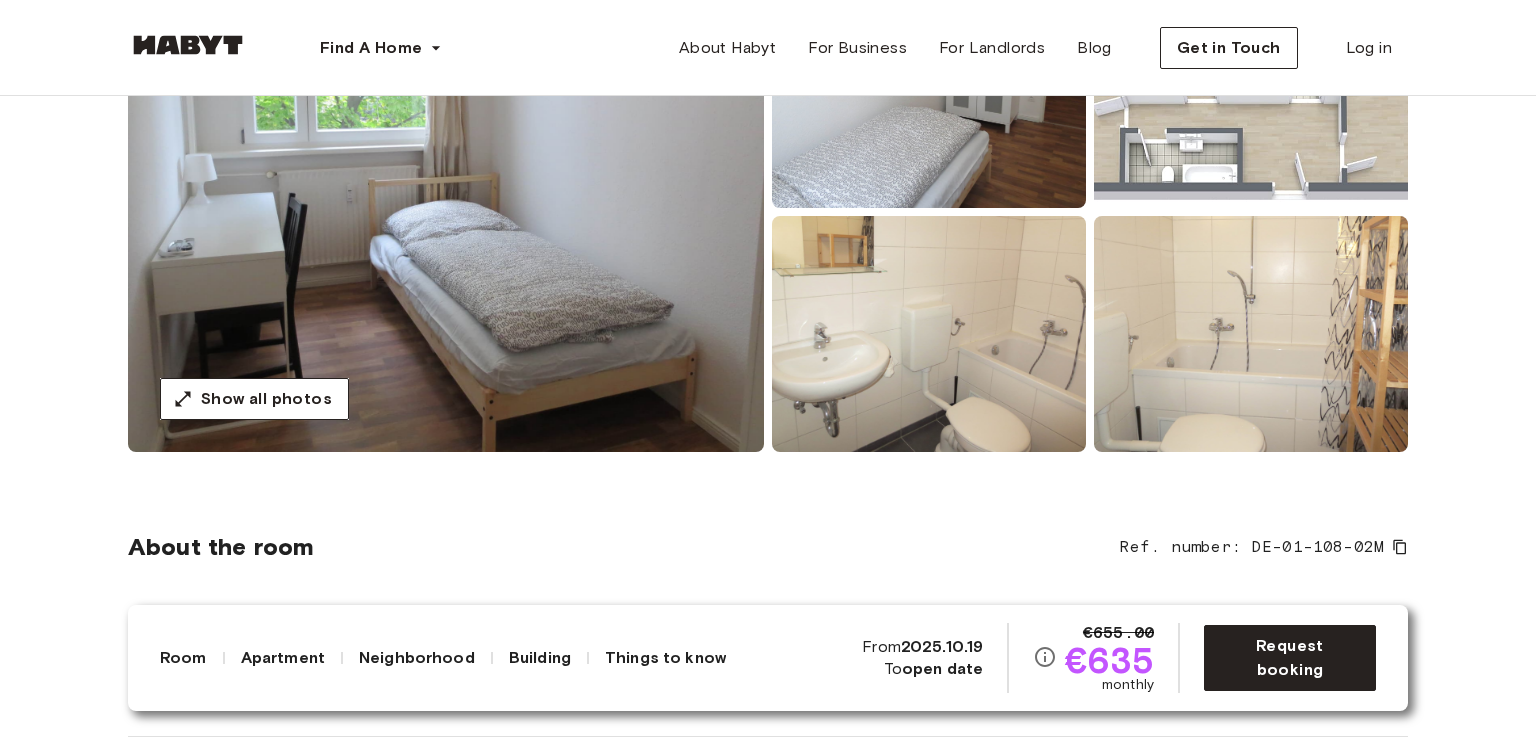 click at bounding box center (929, 334) 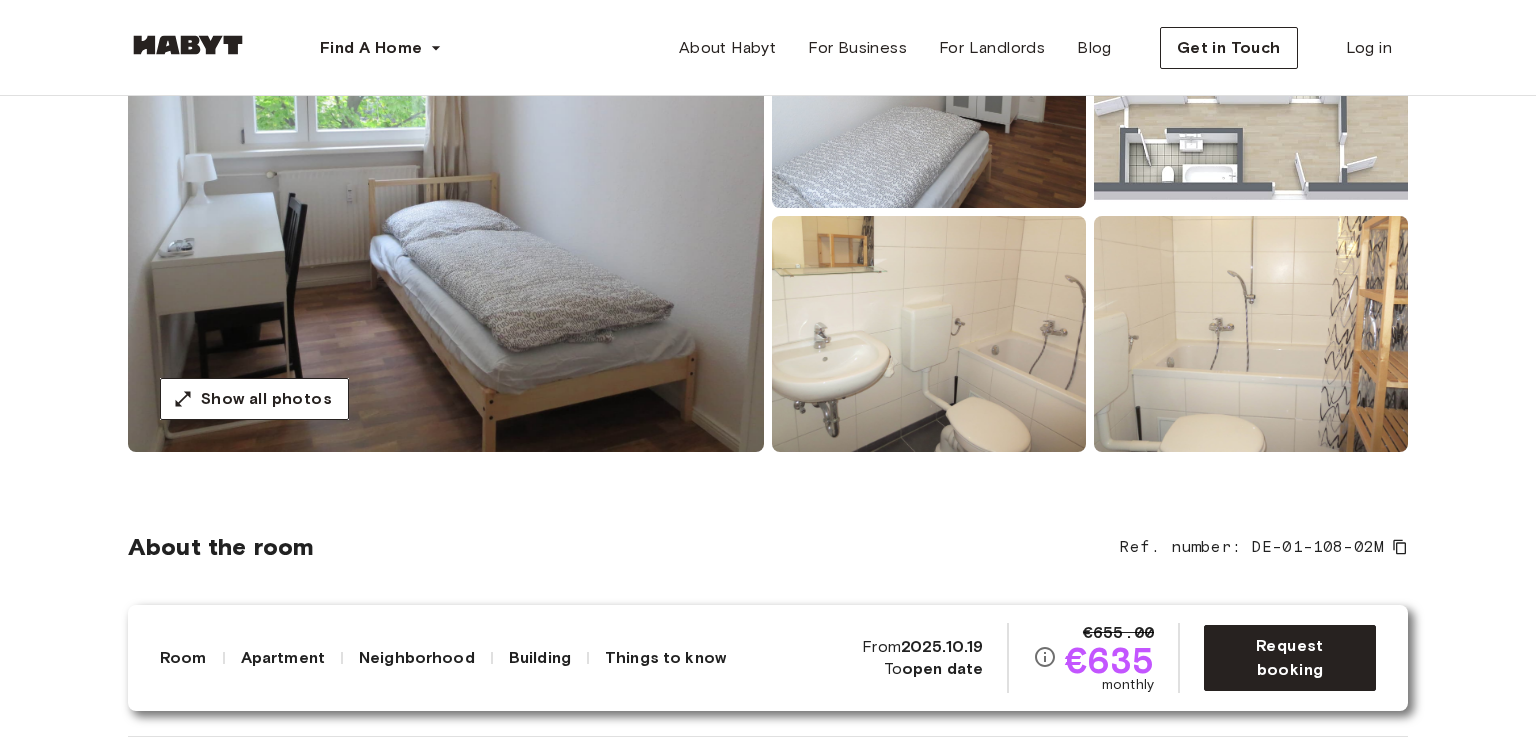 click at bounding box center [929, 334] 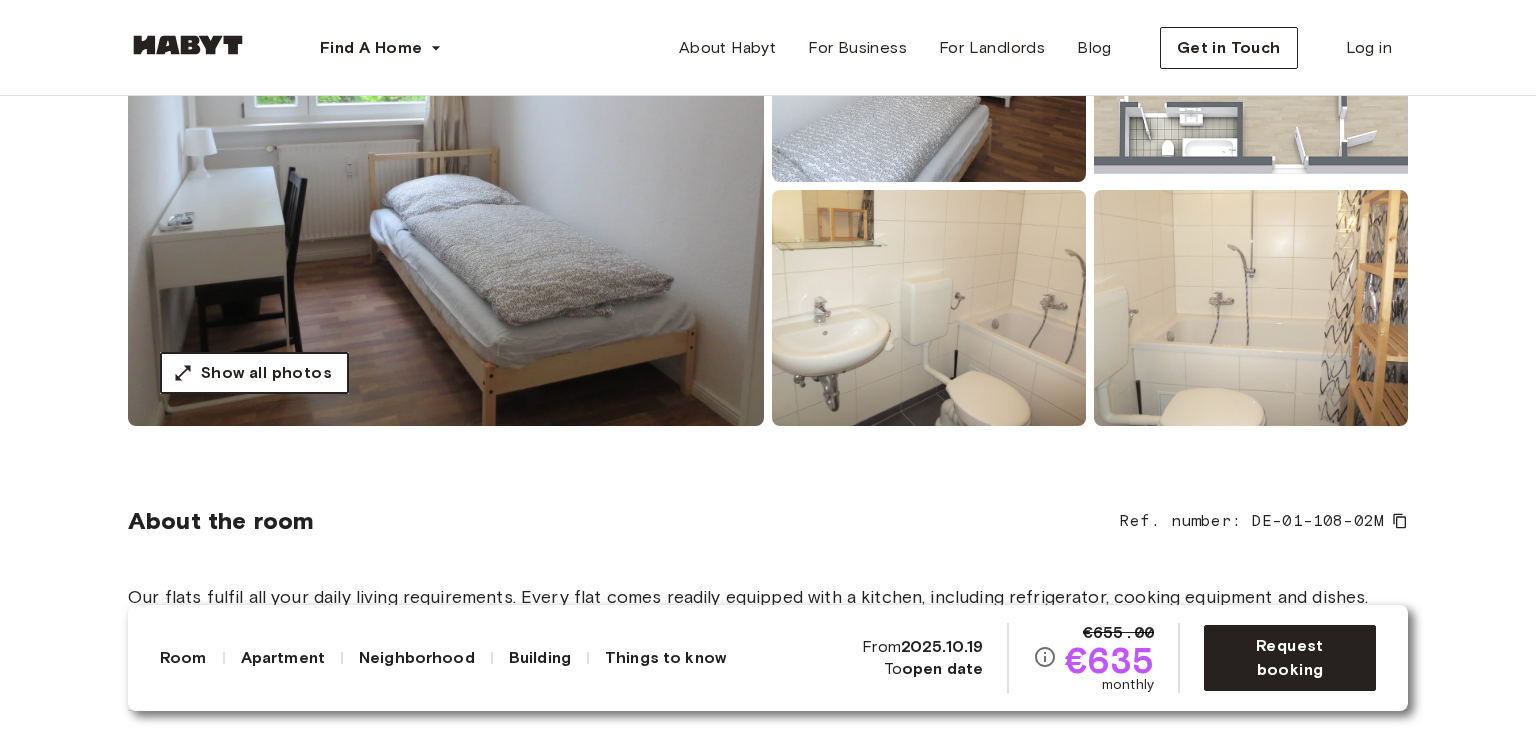 scroll, scrollTop: 304, scrollLeft: 0, axis: vertical 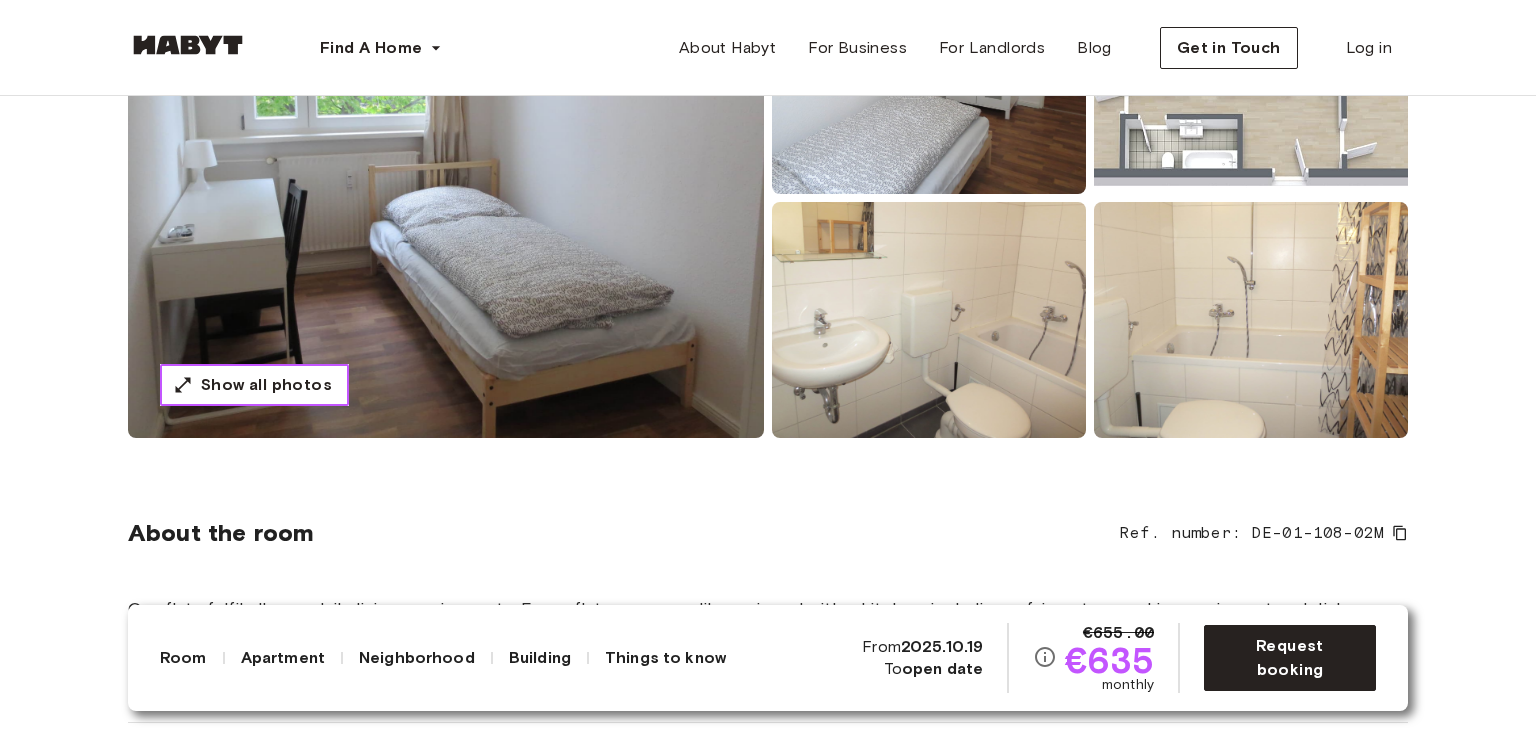 click on "Show all photos" at bounding box center (254, 385) 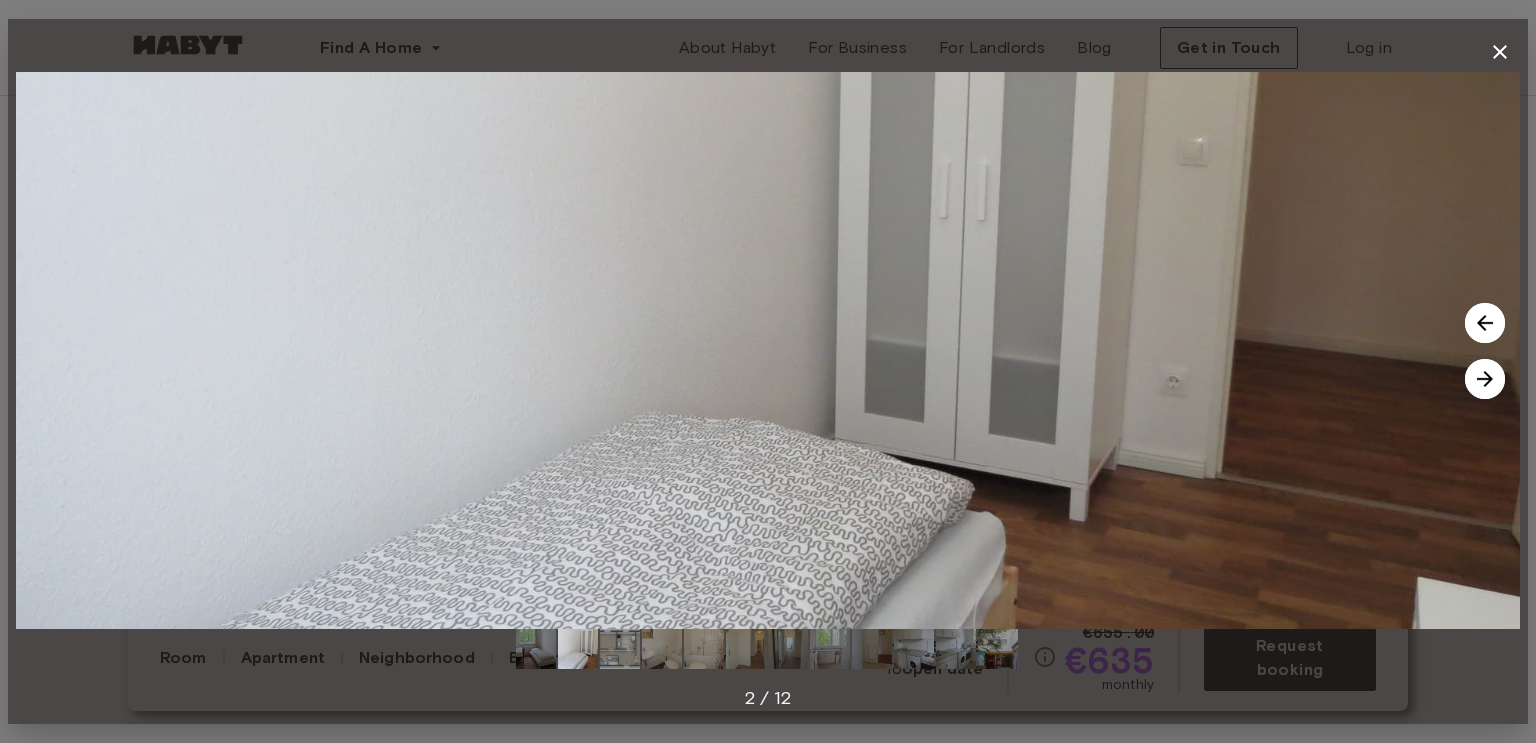 type 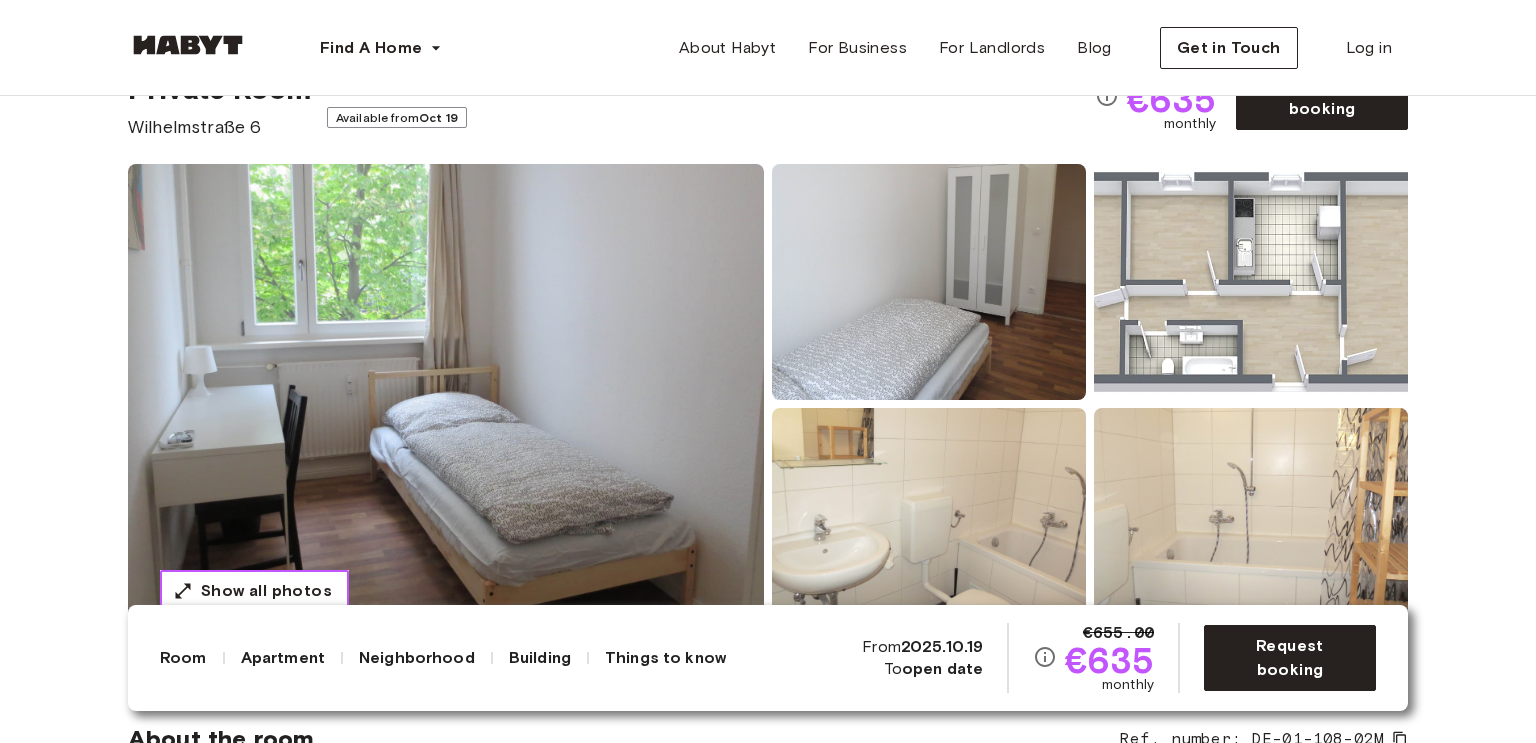 scroll, scrollTop: 0, scrollLeft: 0, axis: both 